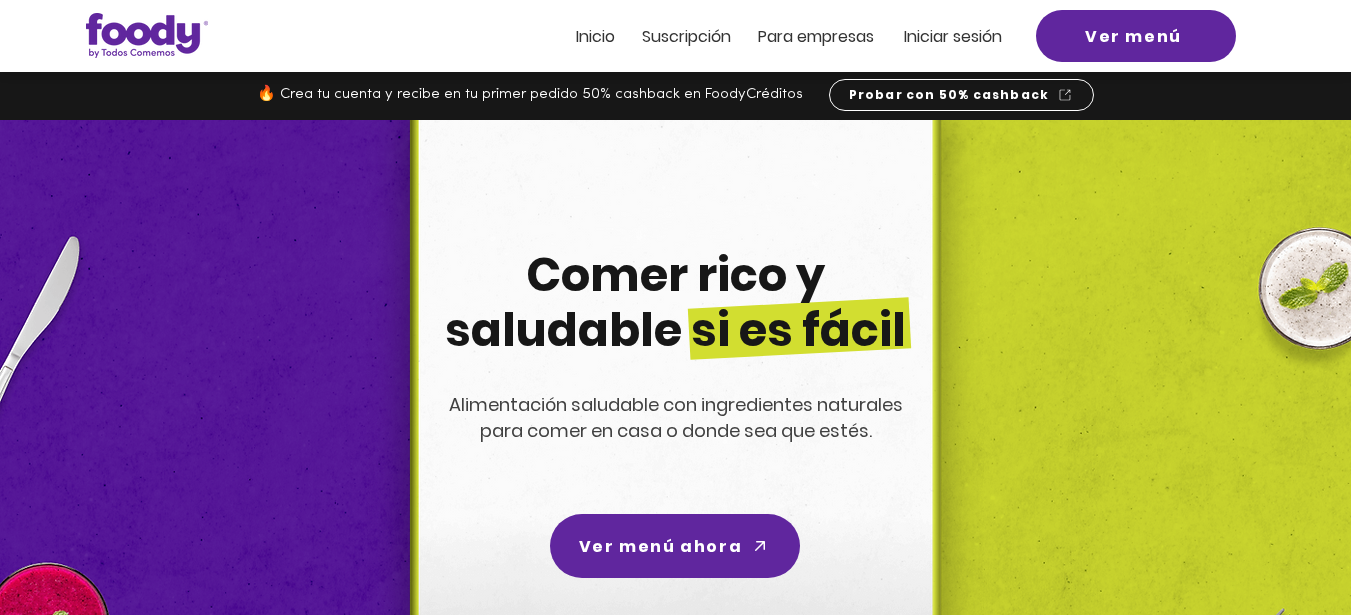 scroll, scrollTop: 0, scrollLeft: 0, axis: both 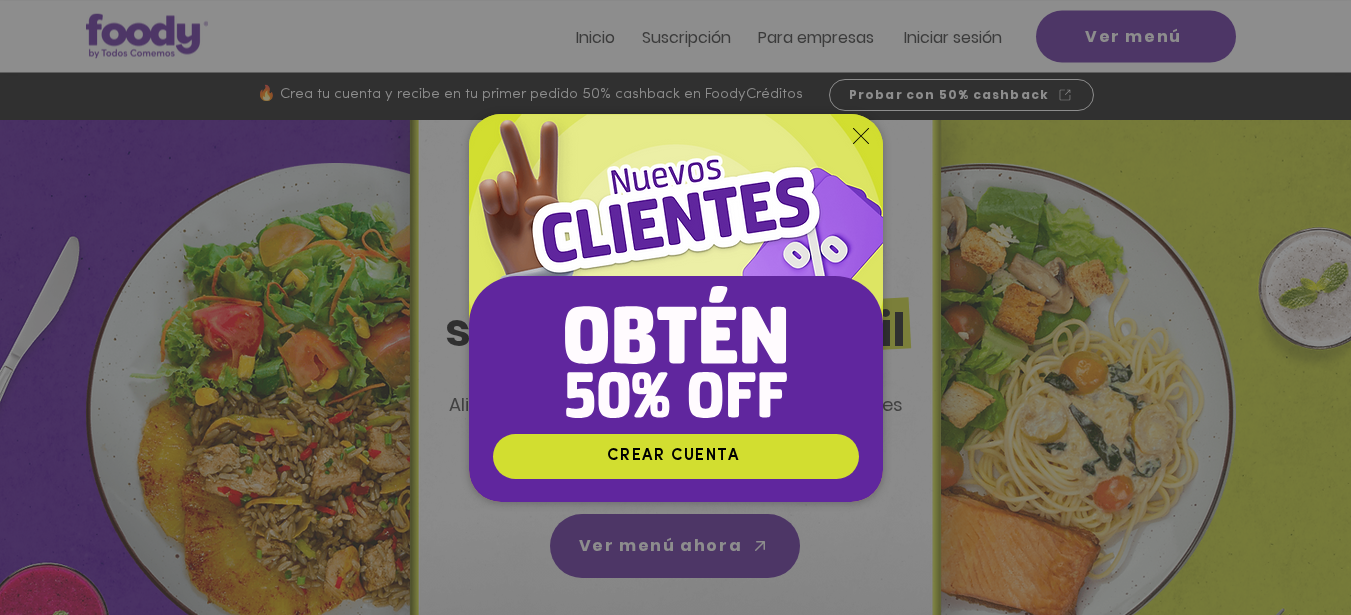 drag, startPoint x: 354, startPoint y: 270, endPoint x: 860, endPoint y: 133, distance: 524.21844 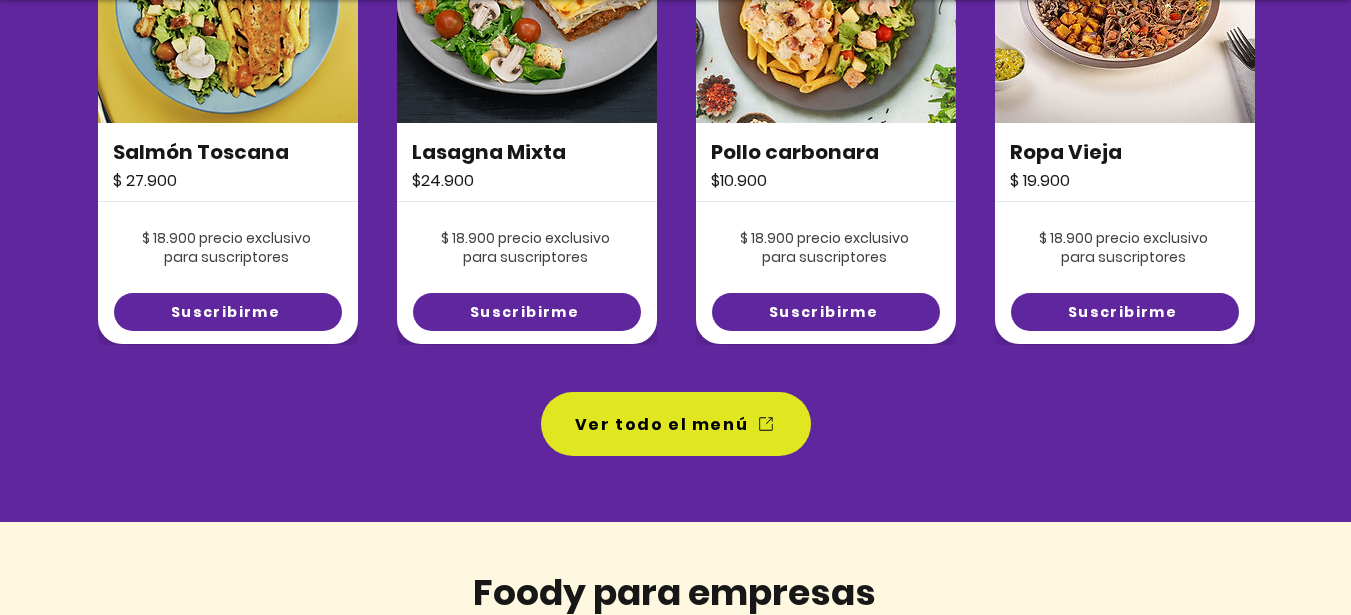 scroll, scrollTop: 1680, scrollLeft: 0, axis: vertical 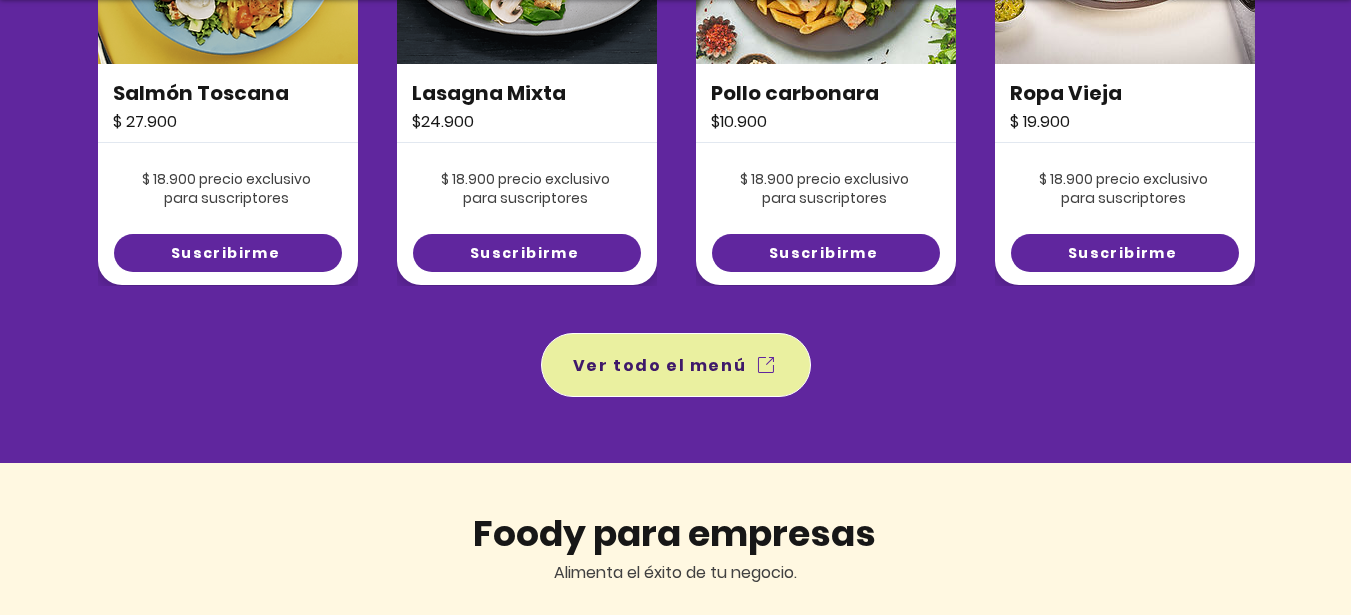 click on "Ver todo el menú" at bounding box center (660, 365) 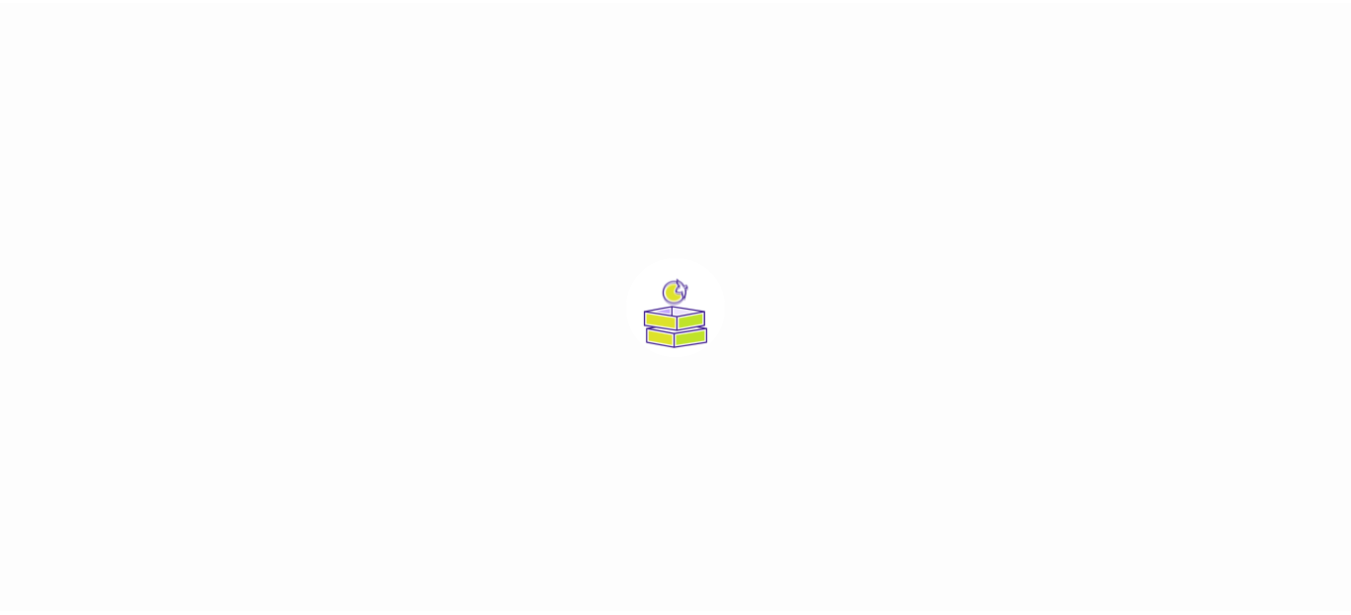 scroll, scrollTop: 0, scrollLeft: 0, axis: both 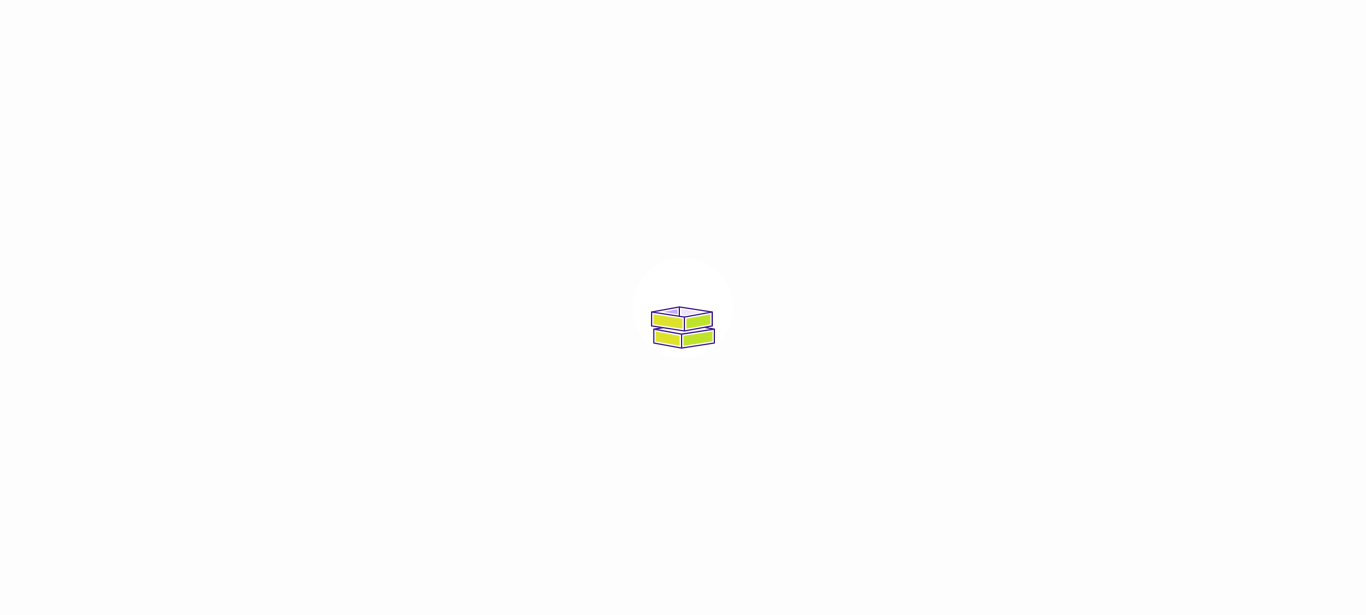 click at bounding box center [683, 308] 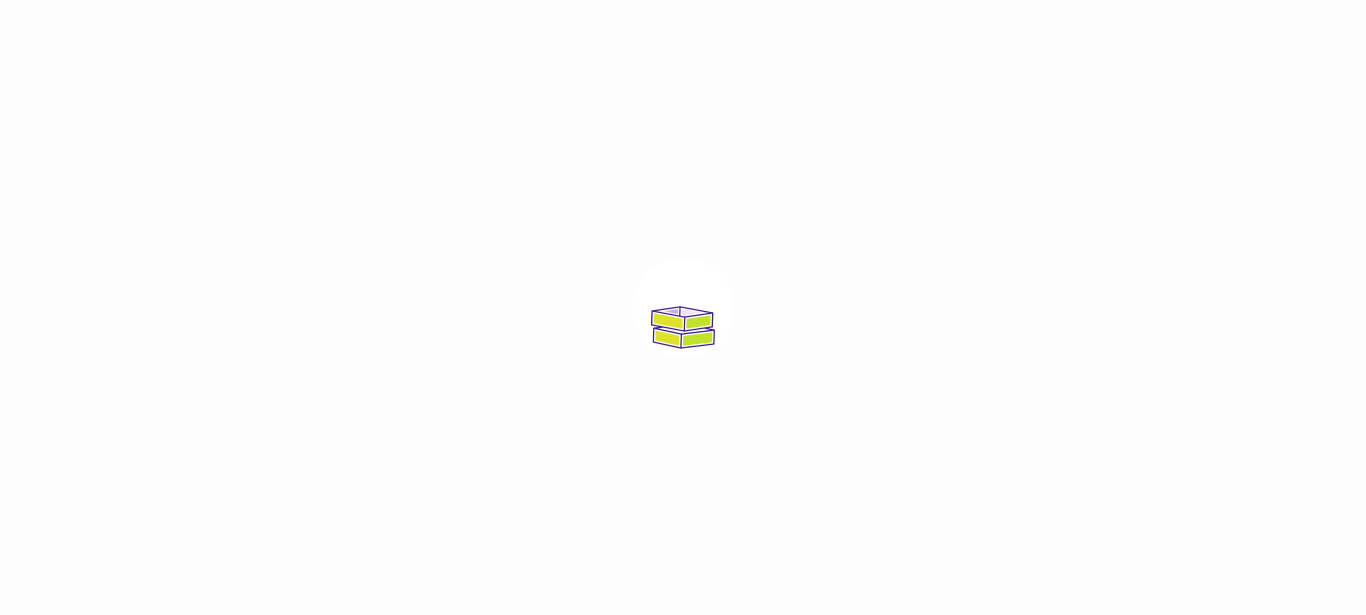 click at bounding box center (683, 308) 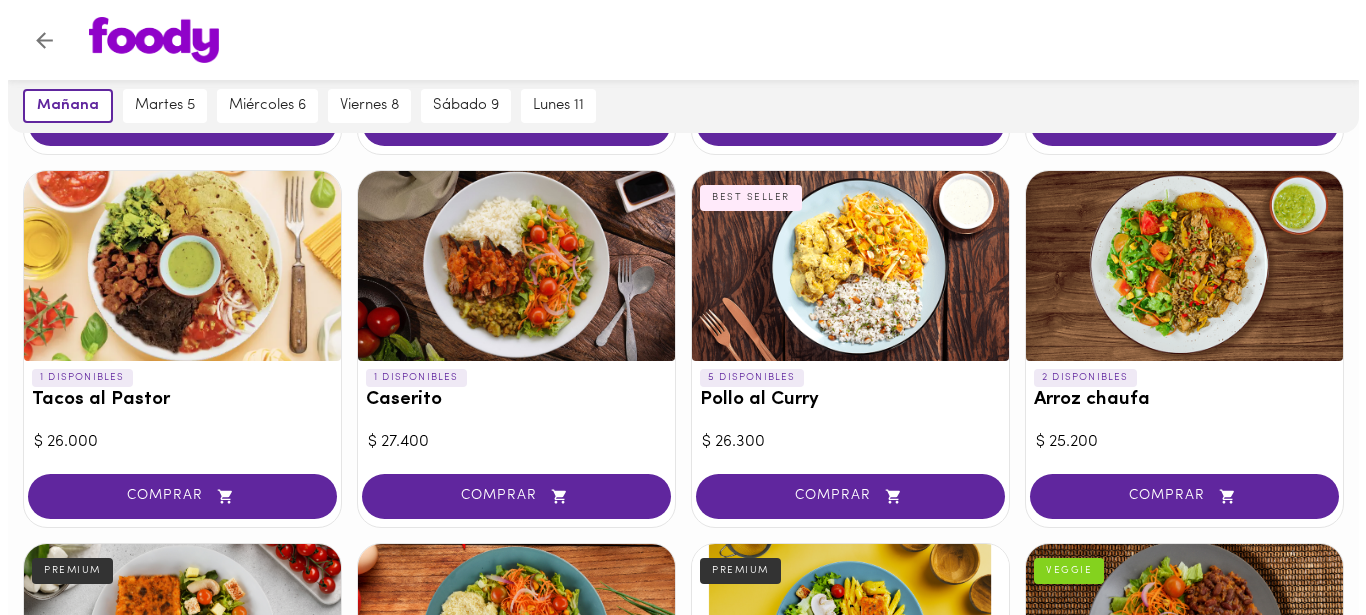 scroll, scrollTop: 867, scrollLeft: 0, axis: vertical 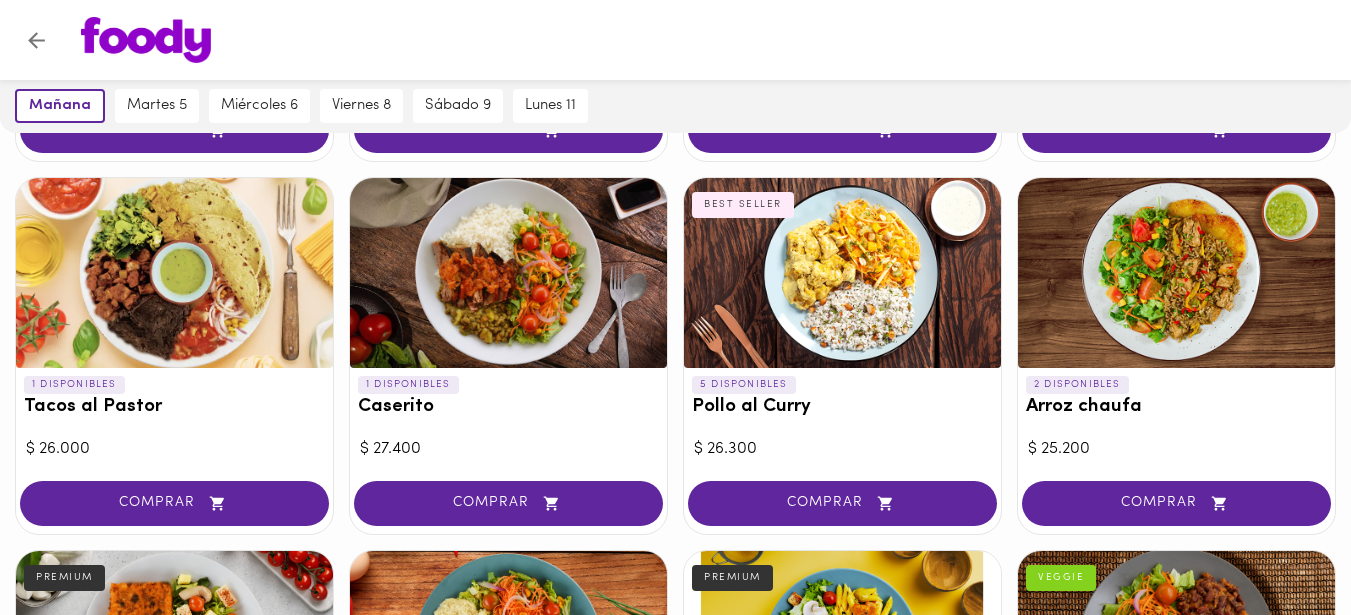 click at bounding box center (842, 273) 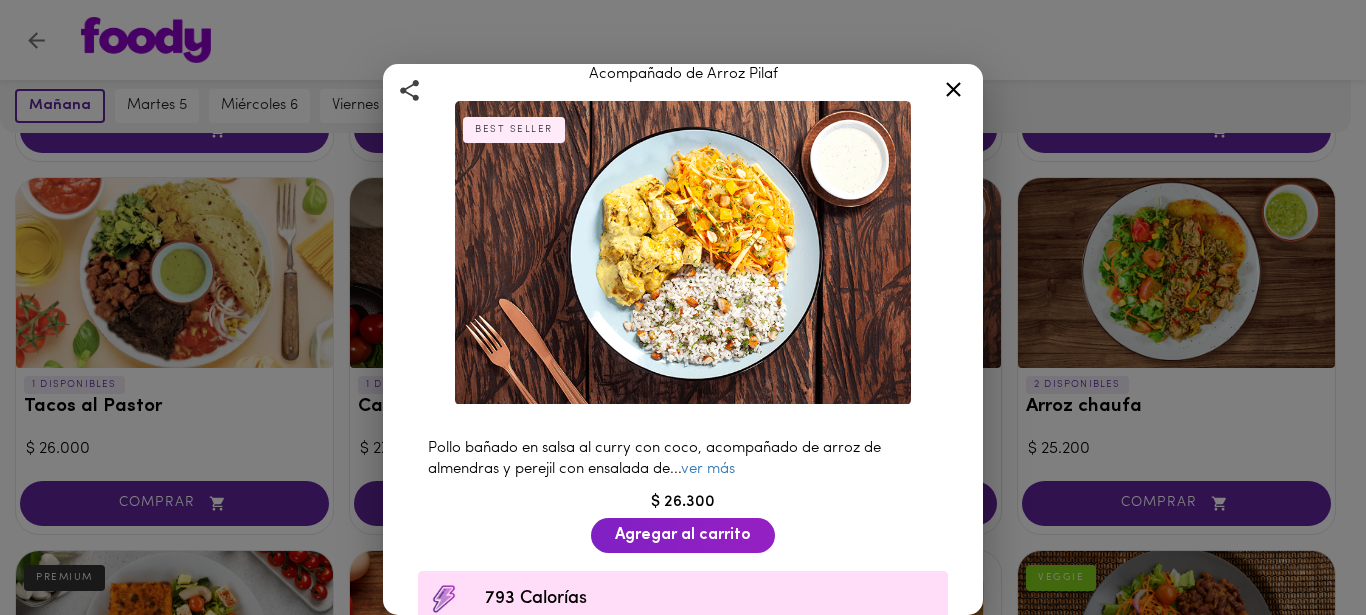scroll, scrollTop: 67, scrollLeft: 0, axis: vertical 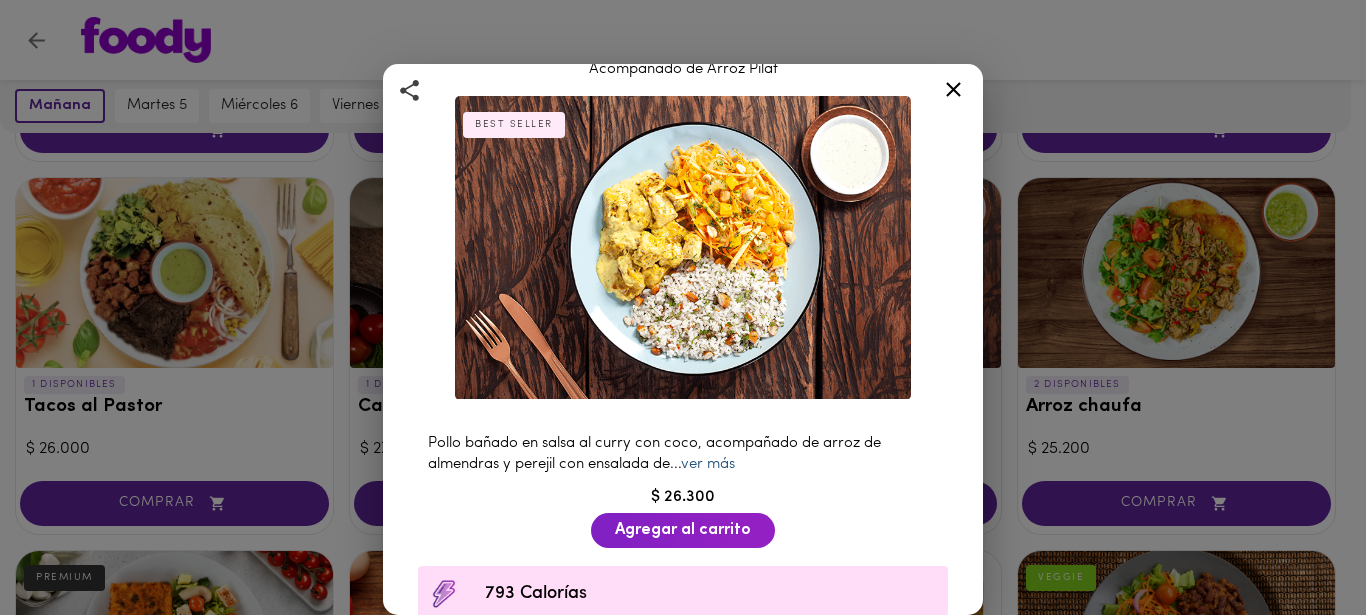 click on "ver más" at bounding box center (708, 464) 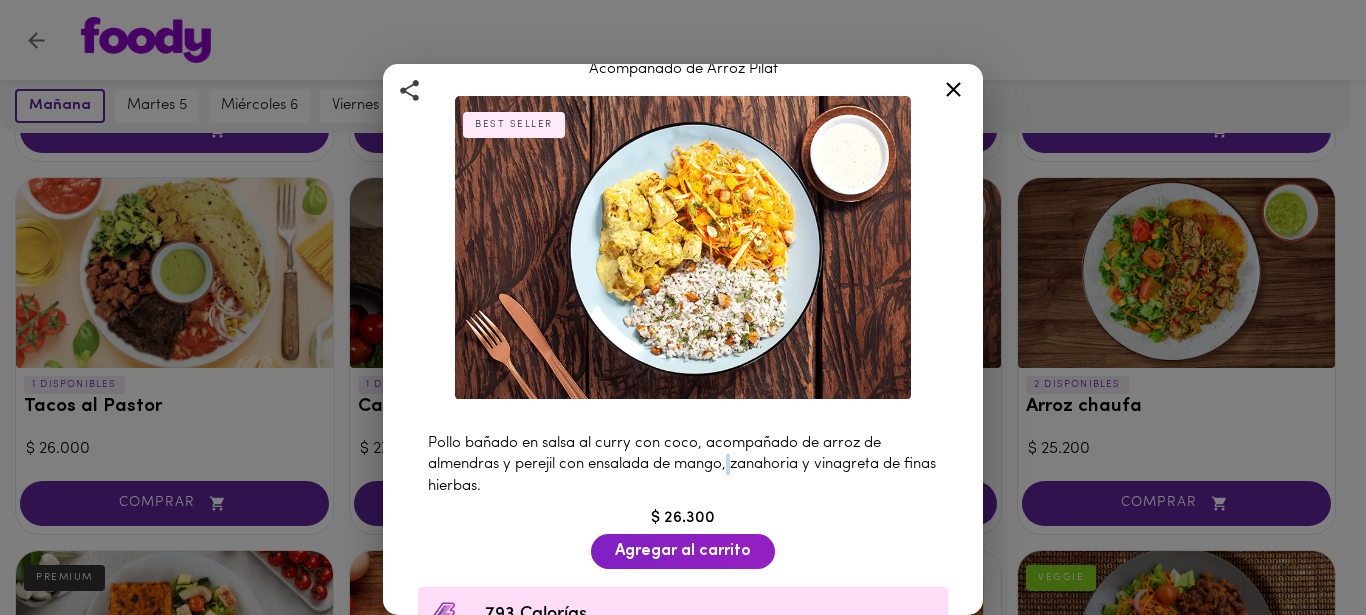 click on "Pollo bañado en salsa al curry con coco, acompañado de arroz de almendras y perejil con ensalada de mango, zanahoria y vinagreta de finas hierbas." at bounding box center [682, 465] 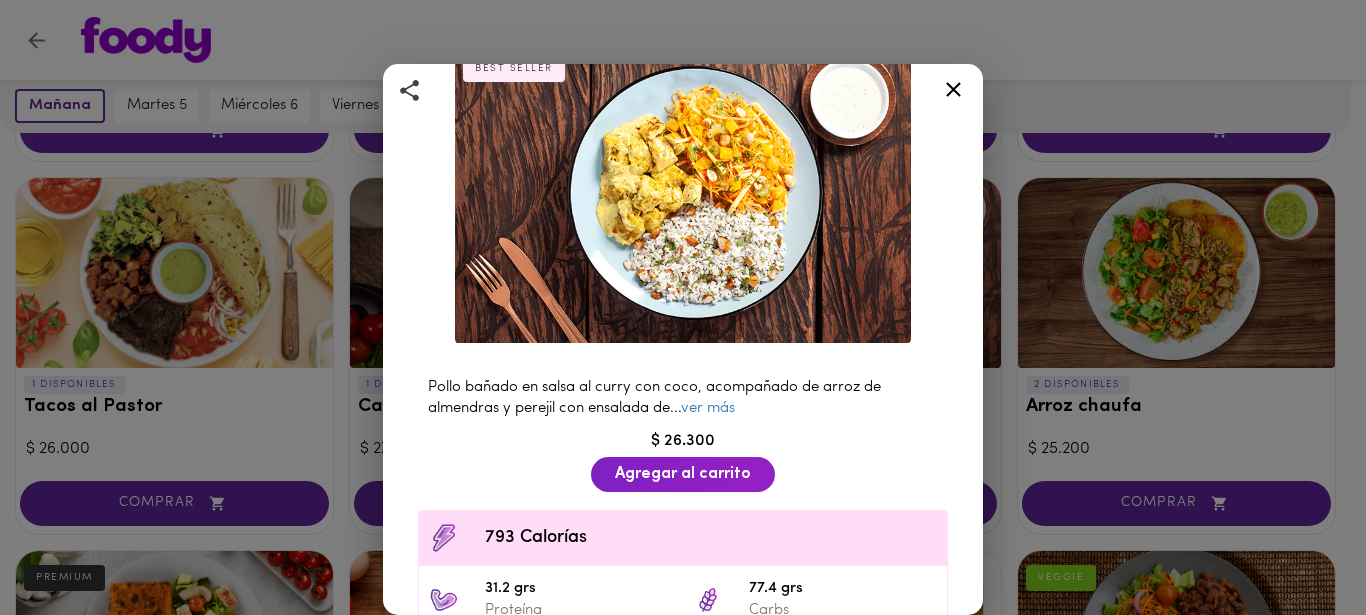 scroll, scrollTop: 120, scrollLeft: 0, axis: vertical 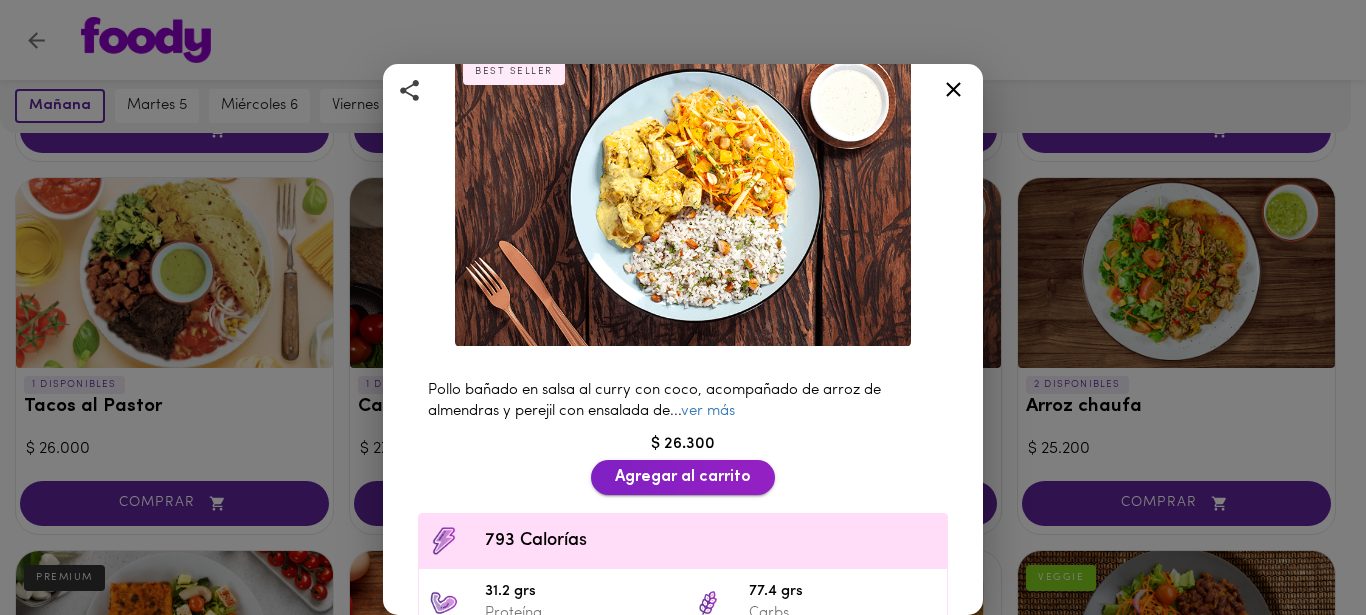 click on "Agregar al carrito" at bounding box center [683, 477] 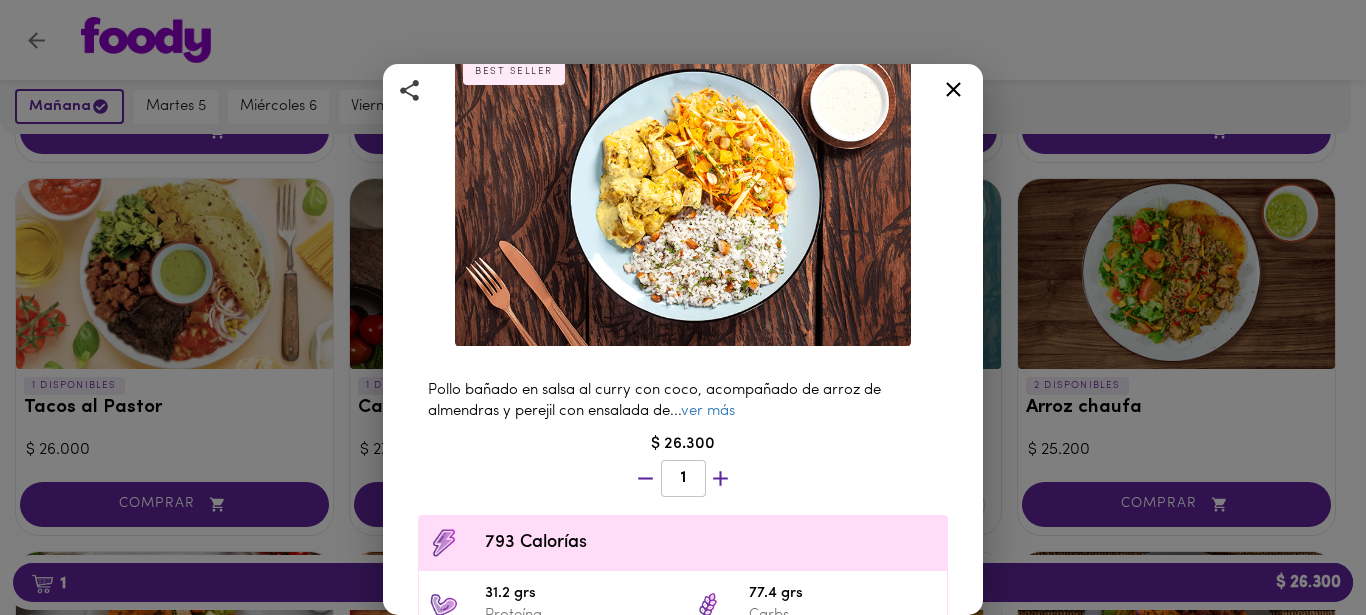 scroll, scrollTop: 868, scrollLeft: 0, axis: vertical 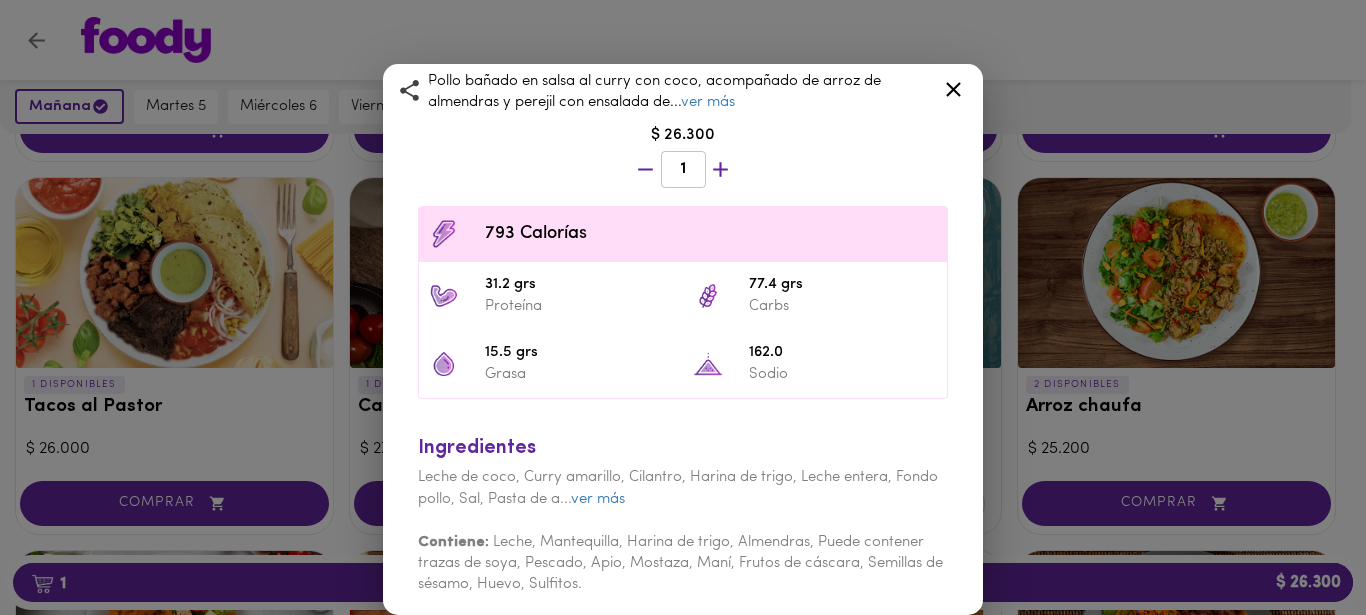 click on "1" at bounding box center [683, 169] 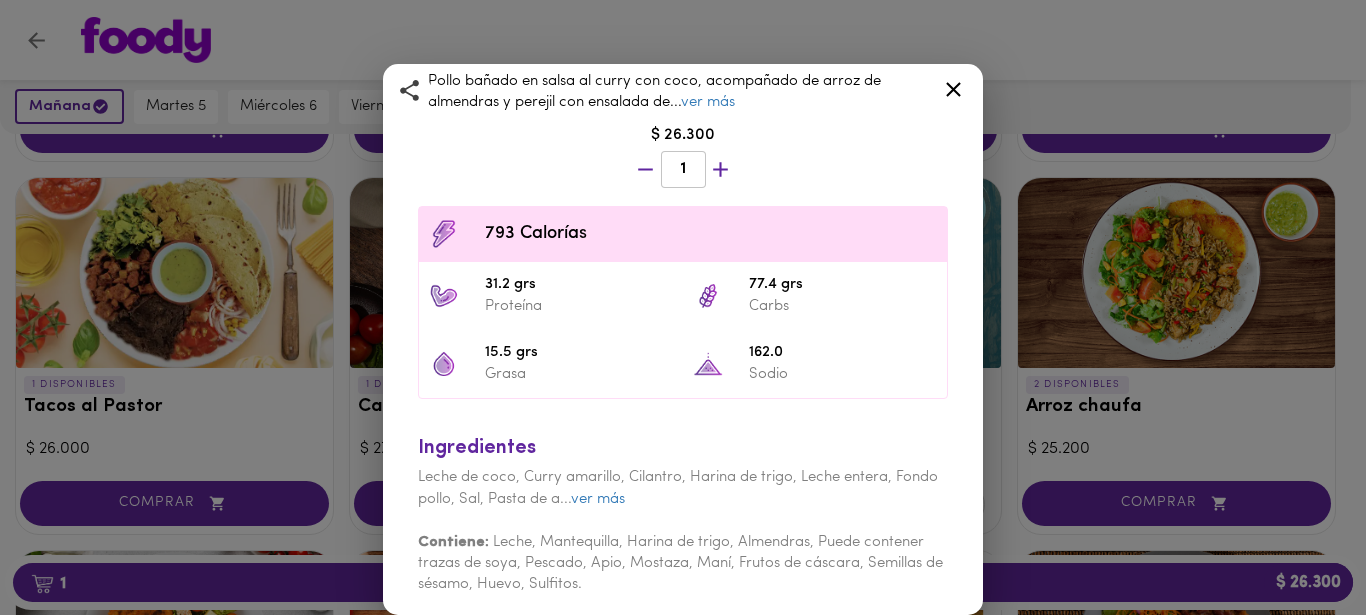 click 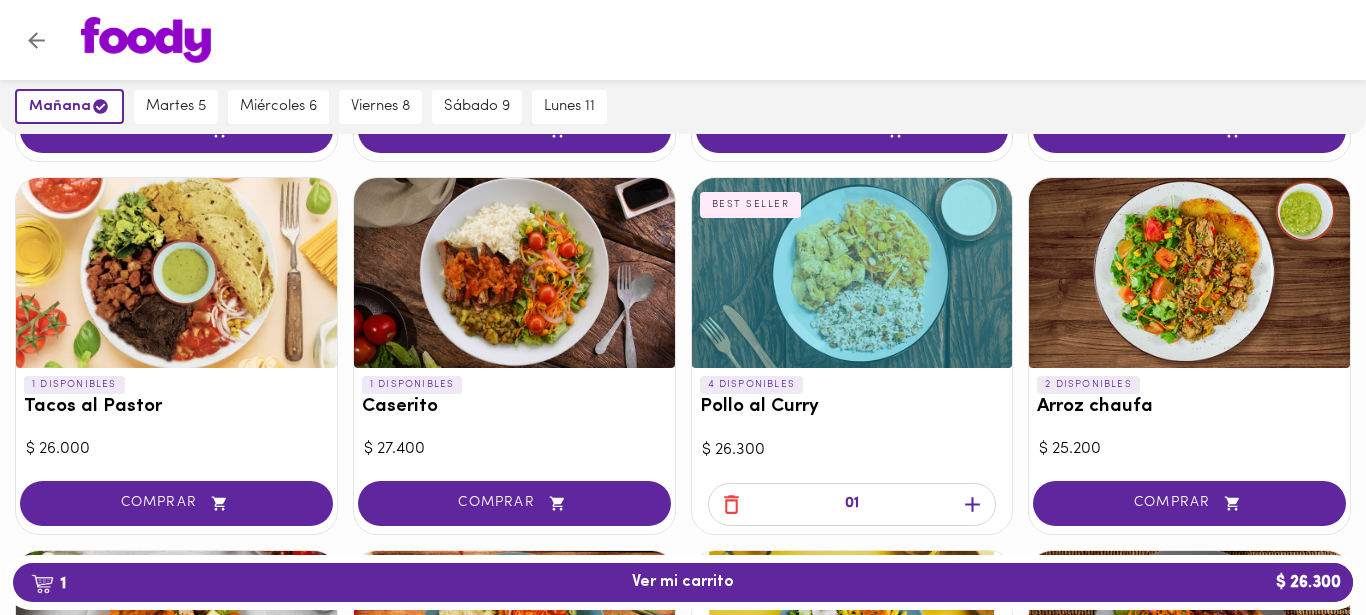 scroll, scrollTop: 0, scrollLeft: 0, axis: both 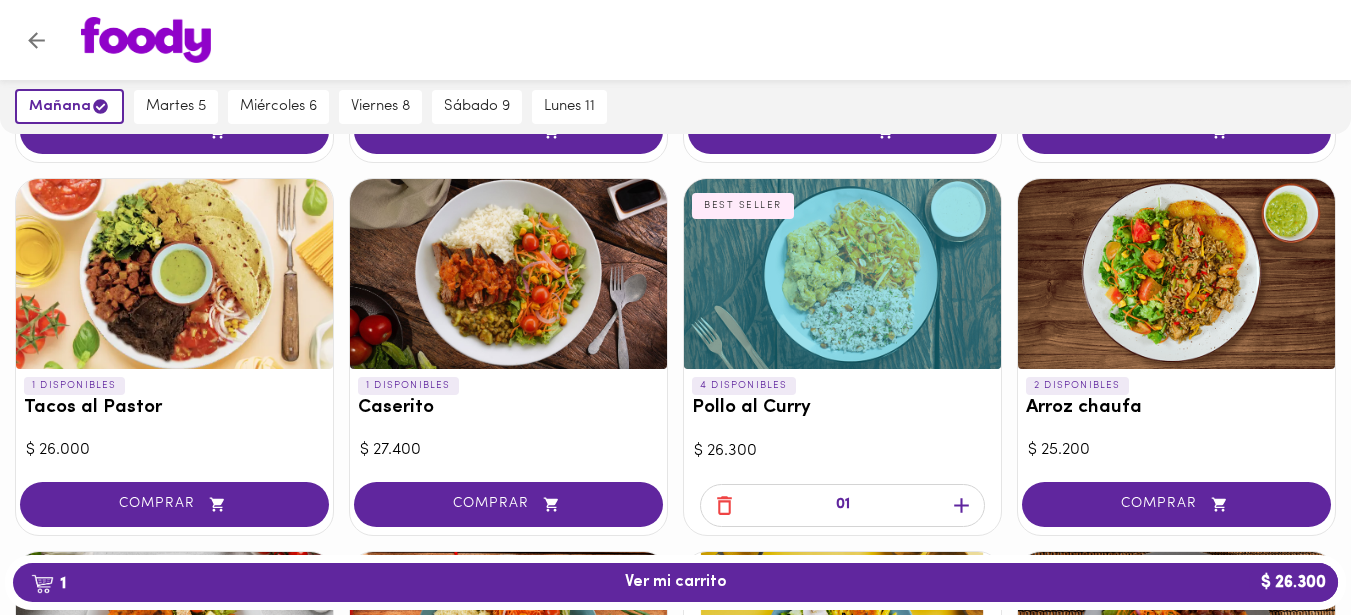 click at bounding box center (842, 274) 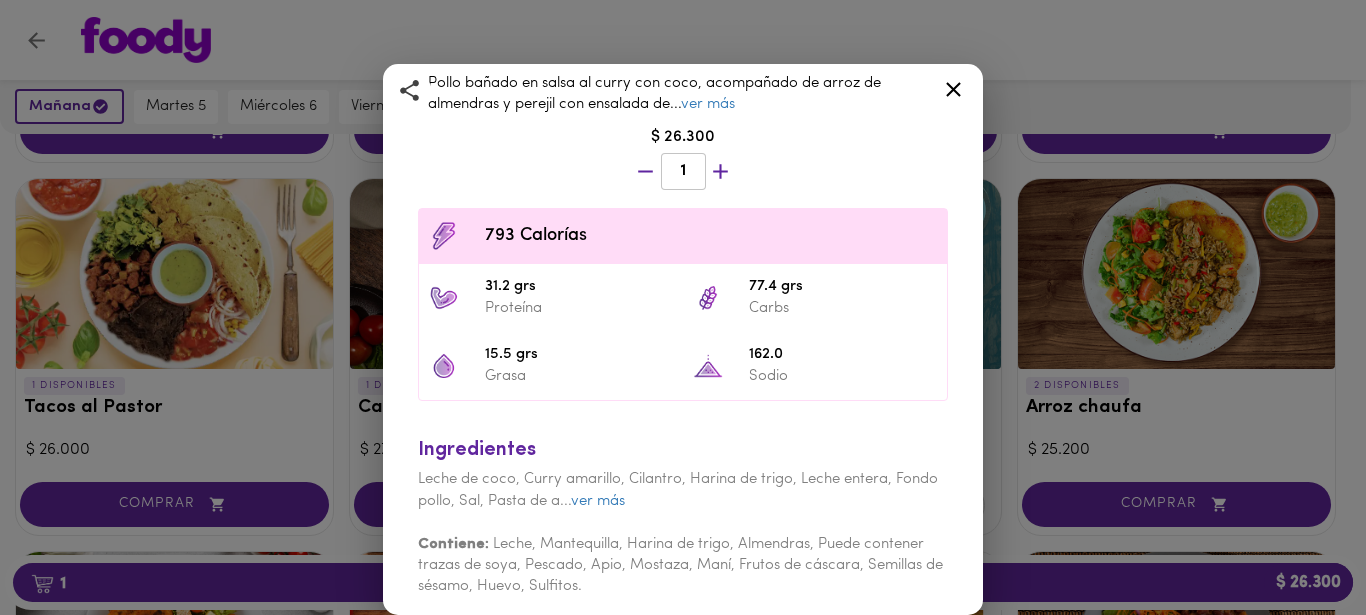 scroll, scrollTop: 429, scrollLeft: 0, axis: vertical 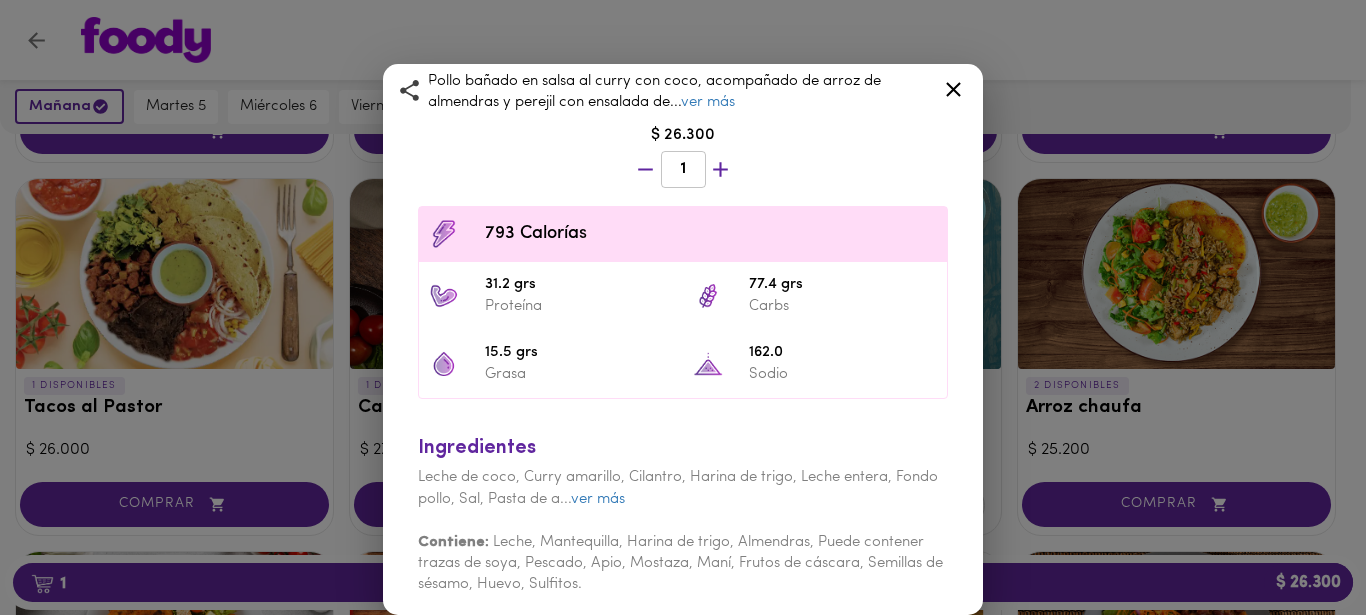 click on "1" at bounding box center [683, 169] 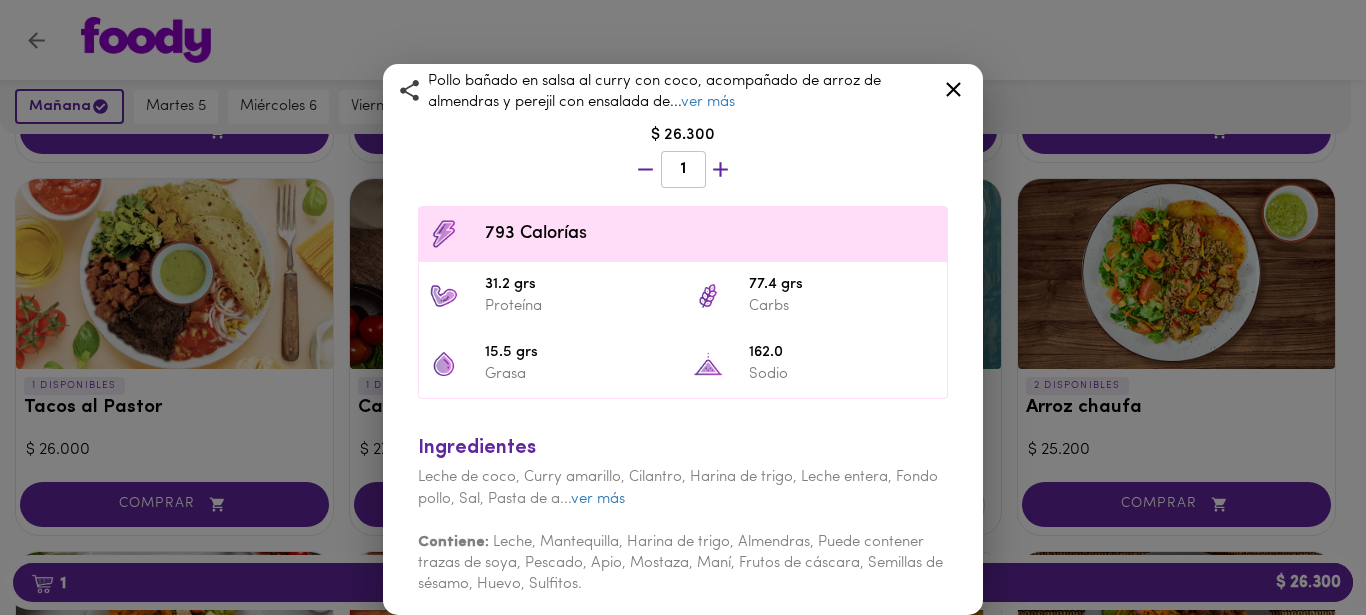 click 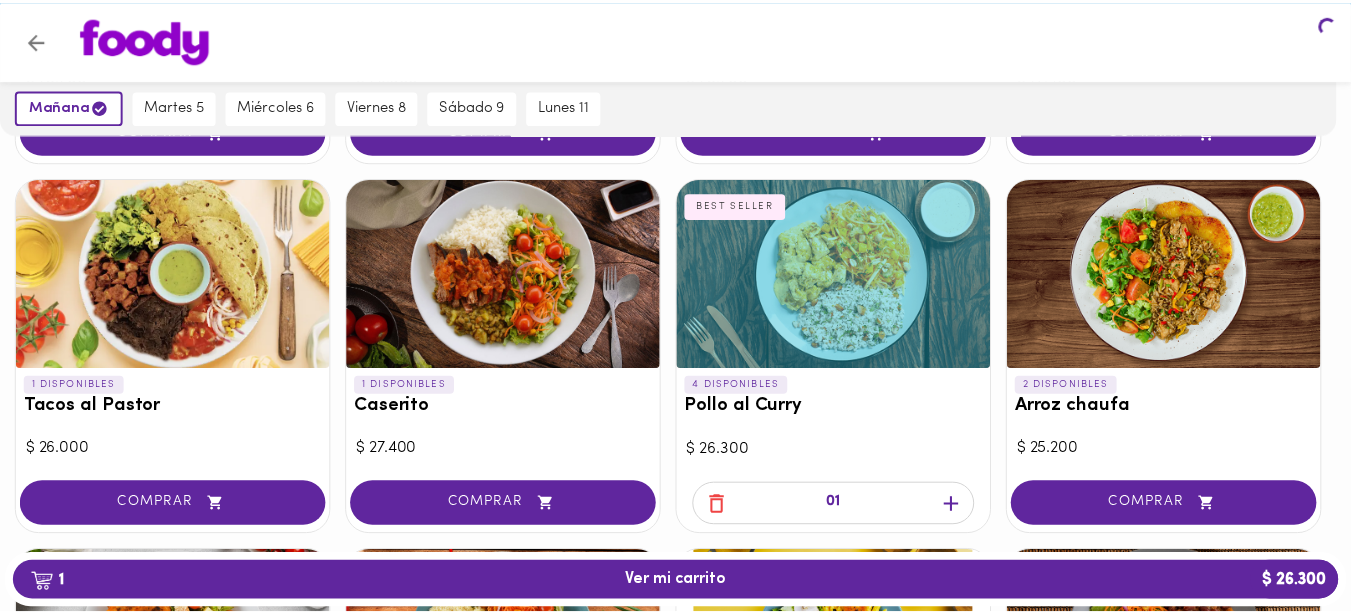 scroll, scrollTop: 0, scrollLeft: 0, axis: both 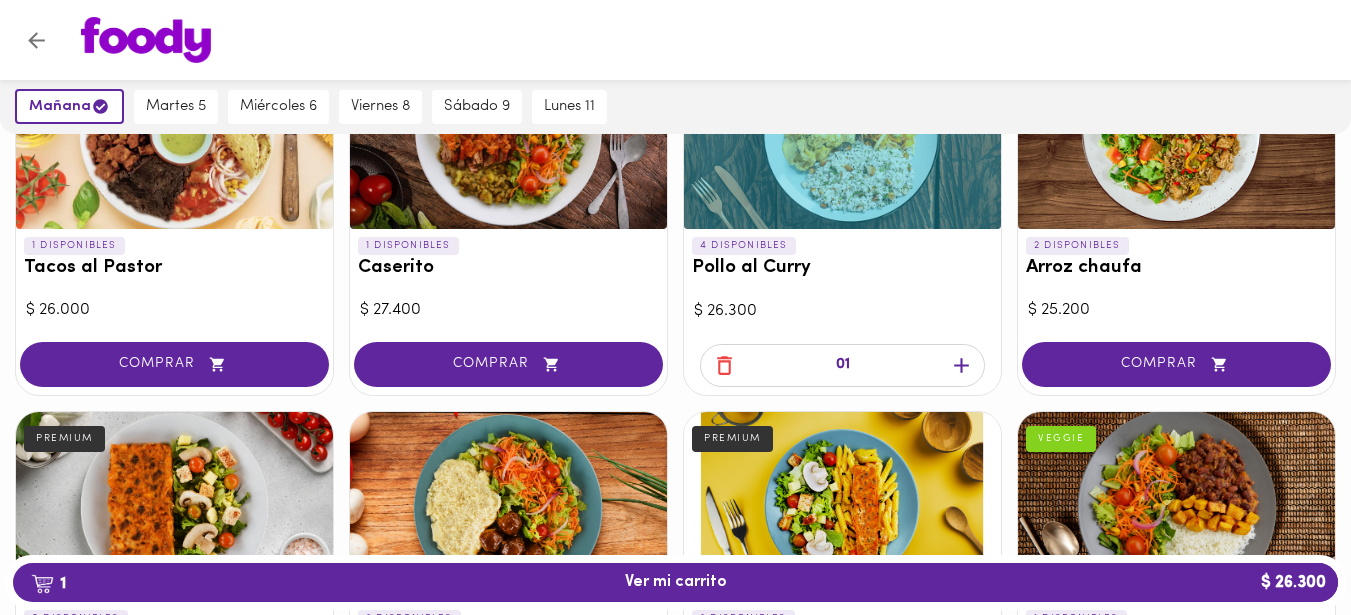 click on "01" at bounding box center [842, 365] 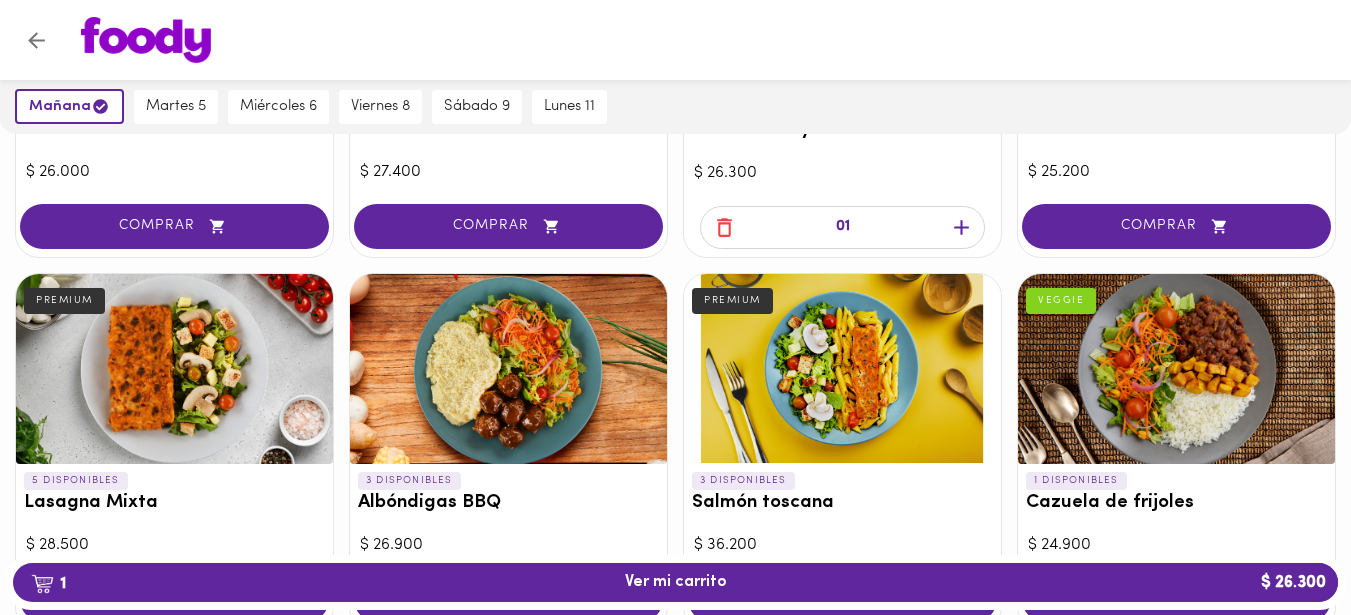 scroll, scrollTop: 1153, scrollLeft: 0, axis: vertical 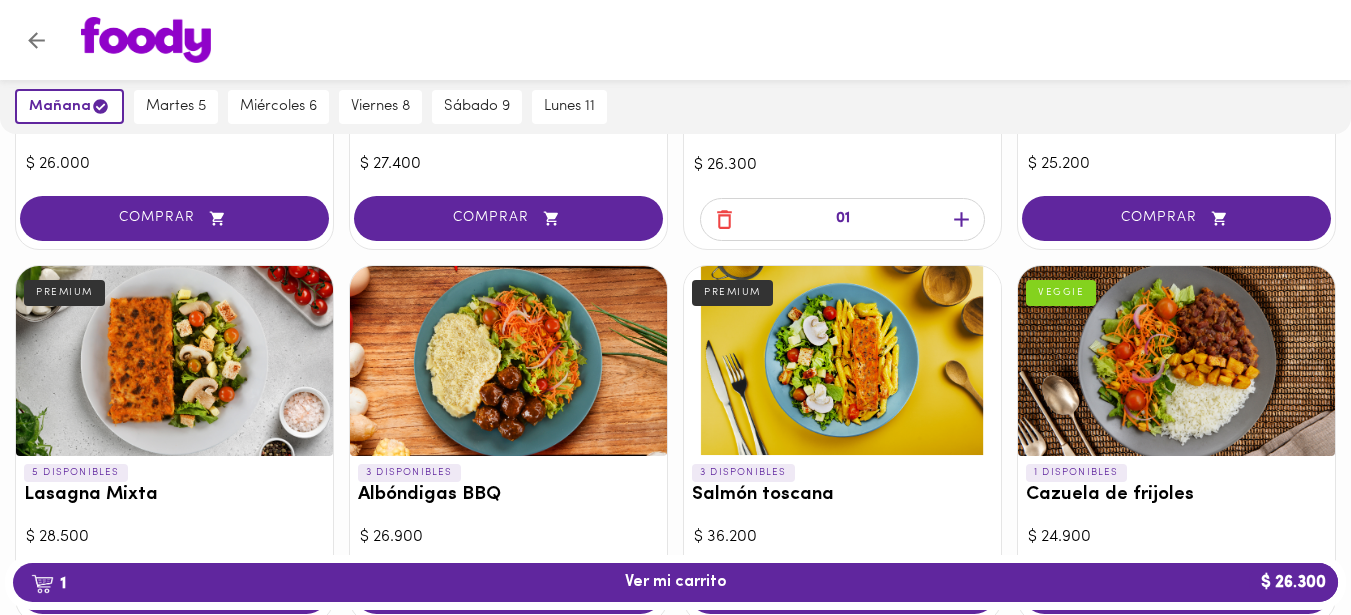 click 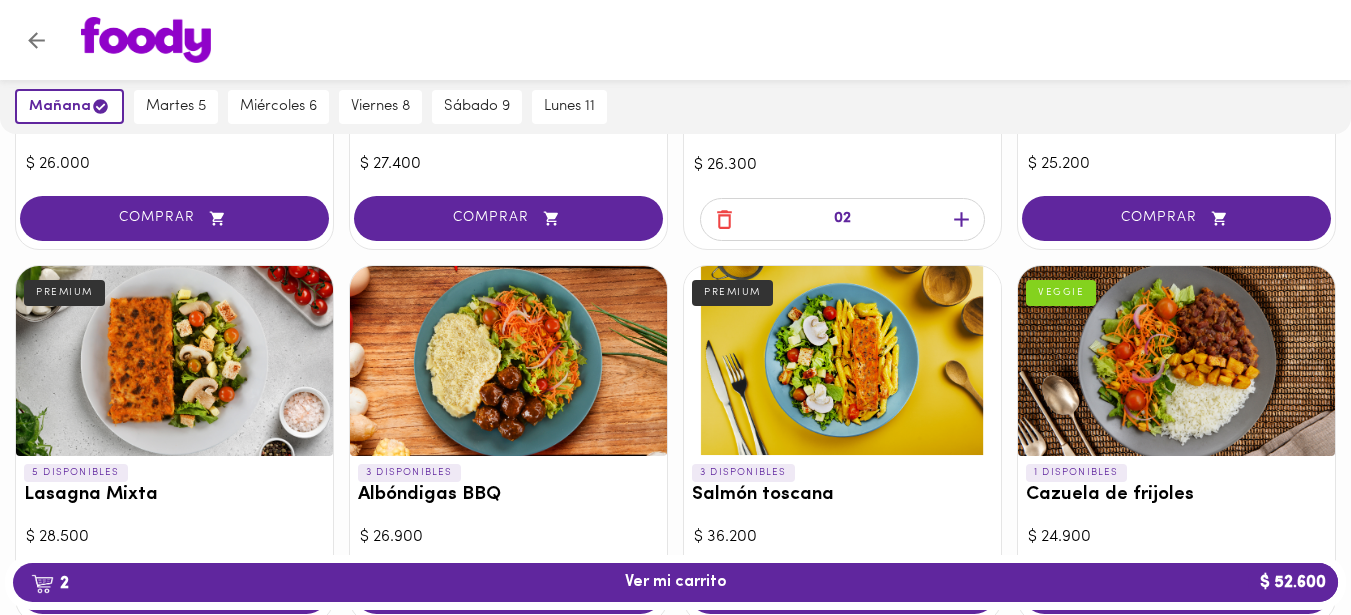 click on "02" at bounding box center [842, 219] 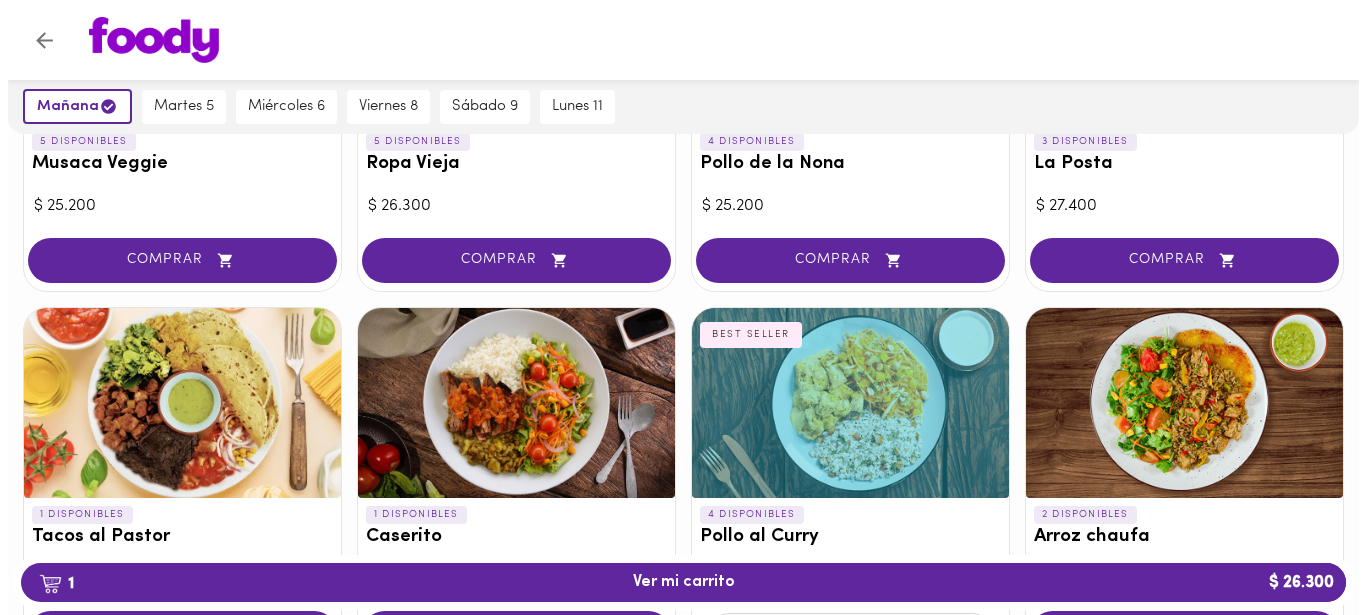 scroll, scrollTop: 733, scrollLeft: 0, axis: vertical 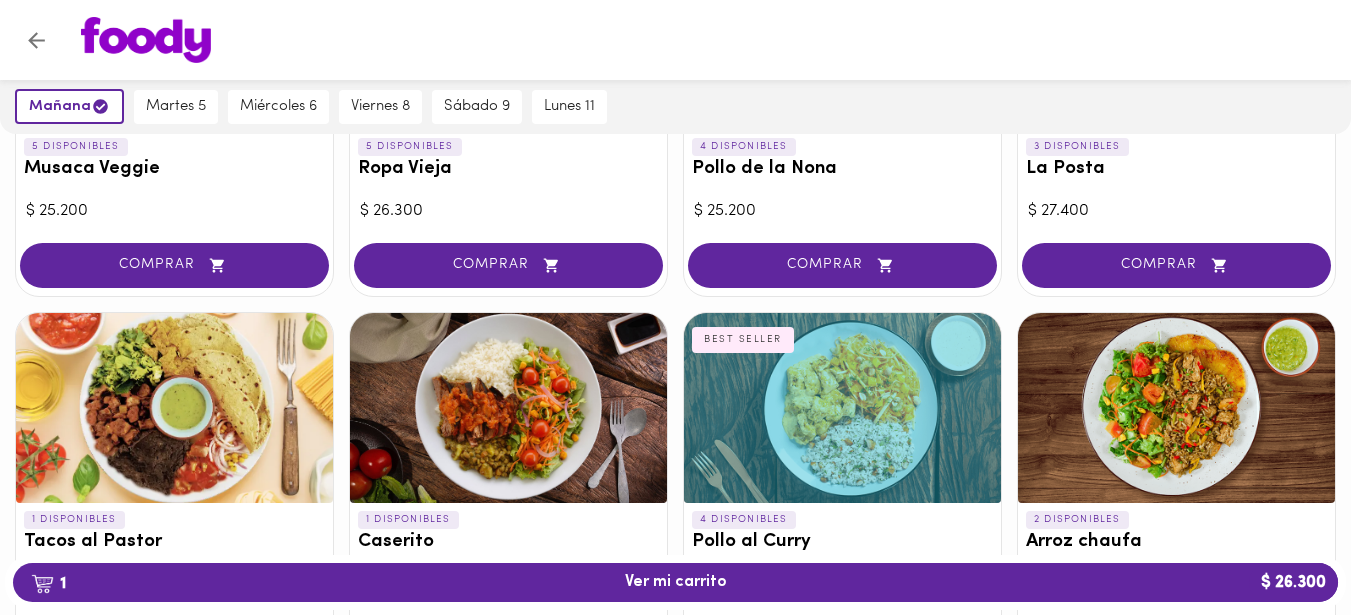 click at bounding box center [842, 408] 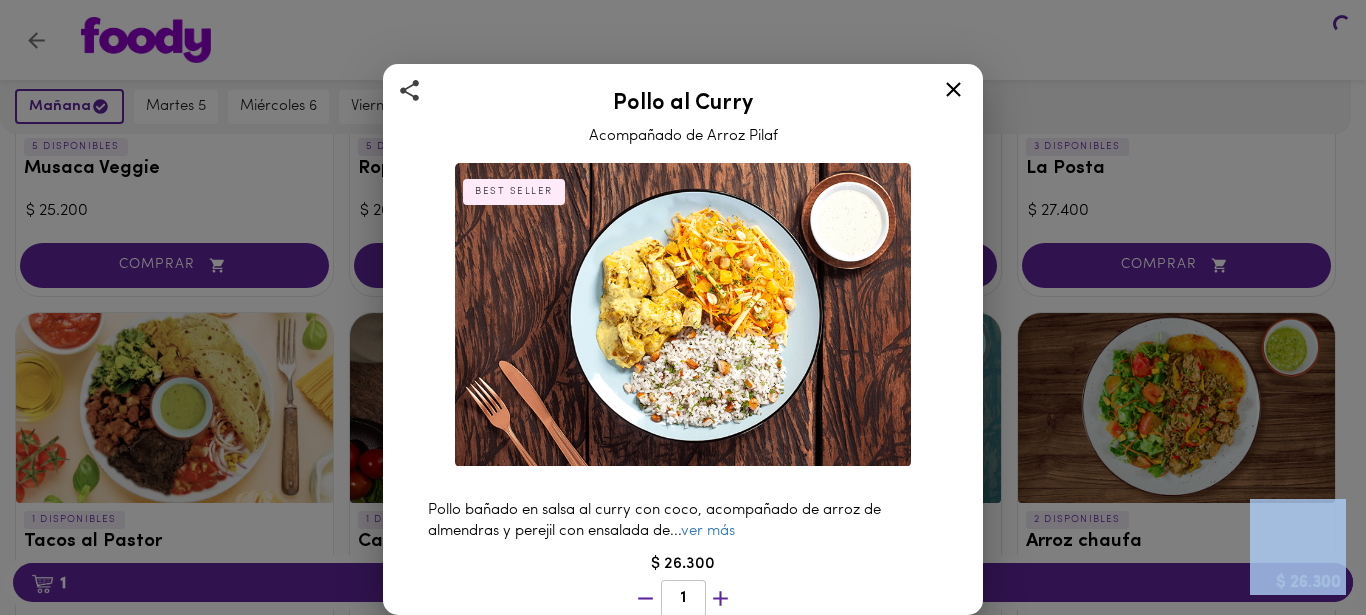 click on "Pollo al Curry   Acompañado de Arroz Pilaf BEST SELLER Pollo bañado en salsa al curry con coco, acompañado de arroz de almendras y perejil con ensalada de  ...  ver más $ 26.300 1 793 Calorías 31.2 grs Proteína 77.4 grs  Carbs 15.5 grs Grasa 162.0 Sodio Ingredientes Leche de coco, Curry amarillo, Cilantro, Harina de trigo, Leche entera, Fondo pollo, Sal, Pasta de a ...  ver más Contiene:   Leche, Mantequilla, Harina de trigo, Almendras, Puede contener trazas de soya, Pescado, Apio, Mostaza, Maní, Frutos de cáscara, Semillas de sésamo, Huevo, Sulfitos." at bounding box center (683, 307) 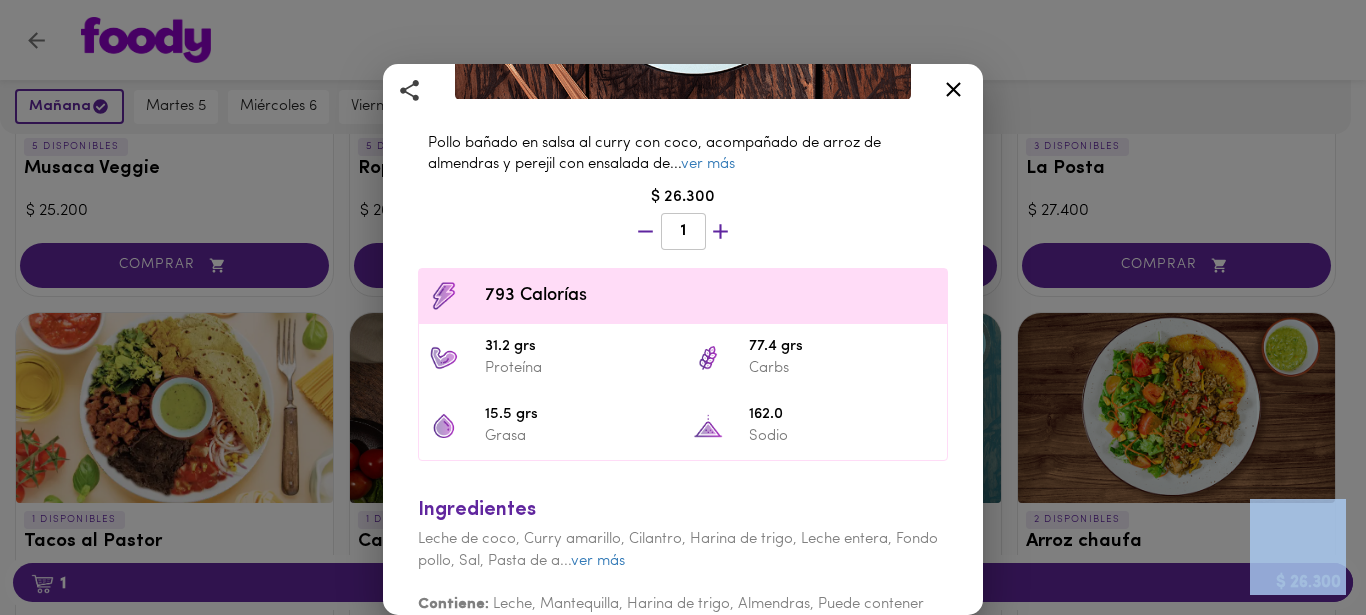 scroll, scrollTop: 429, scrollLeft: 0, axis: vertical 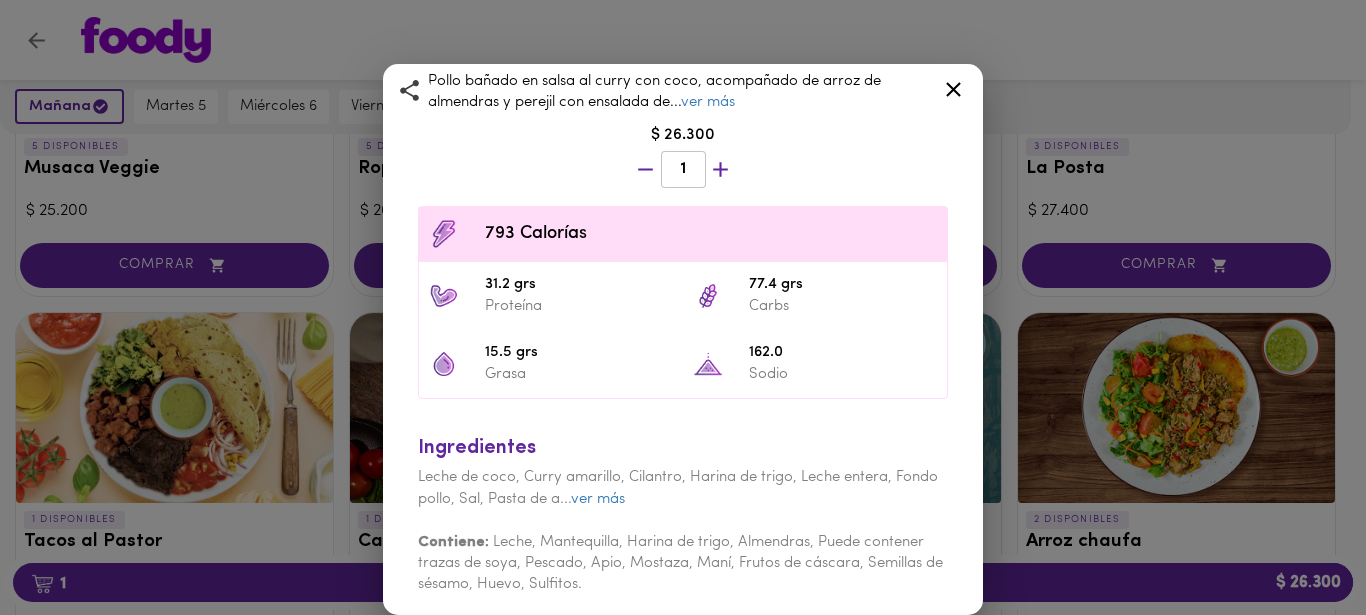 click on "793 Calorías" at bounding box center (711, 234) 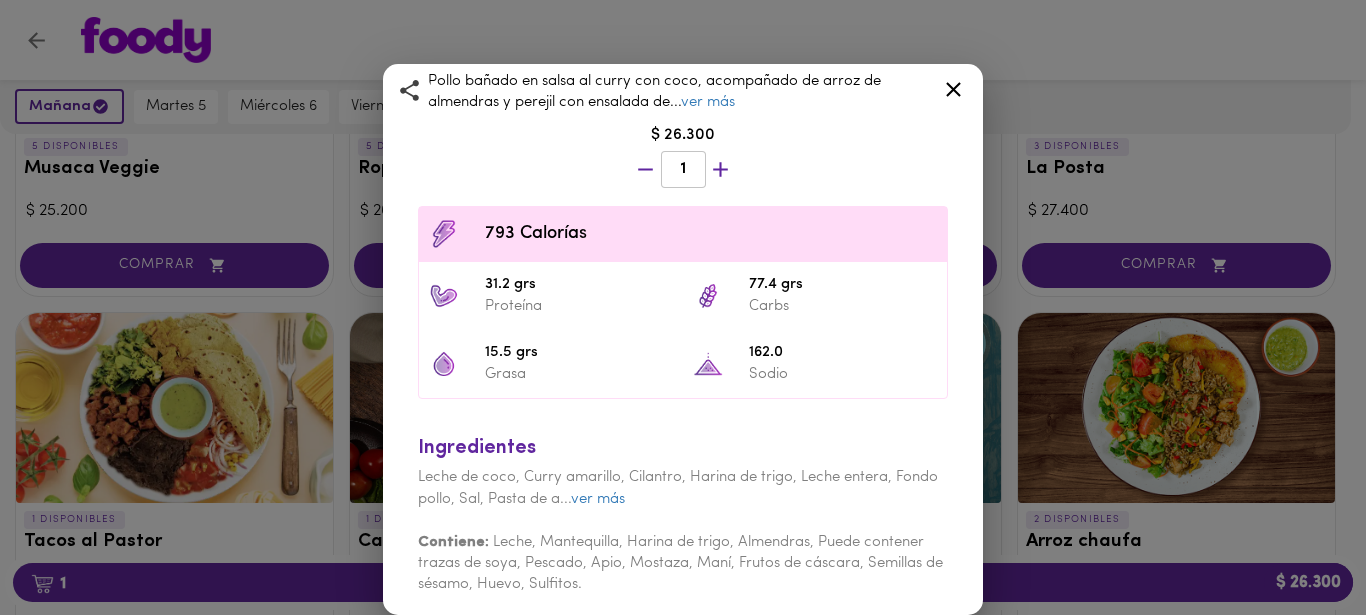 click on "793 Calorías" at bounding box center (711, 234) 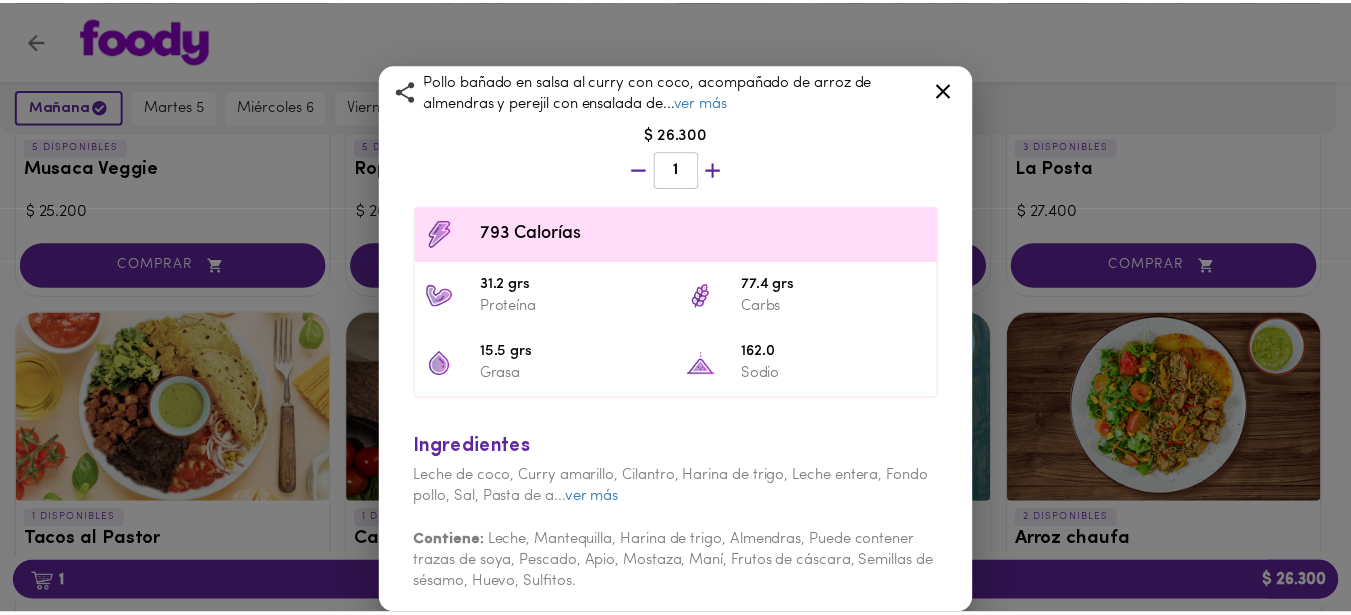 scroll, scrollTop: 0, scrollLeft: 0, axis: both 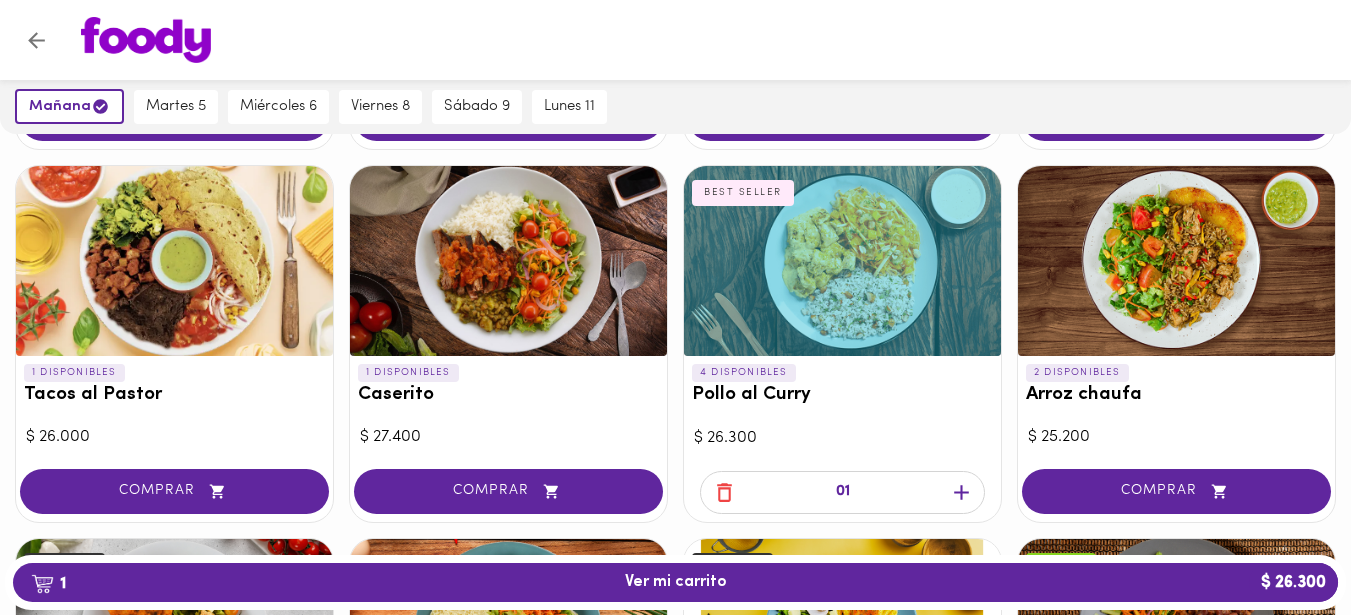 click on "01" at bounding box center [842, 492] 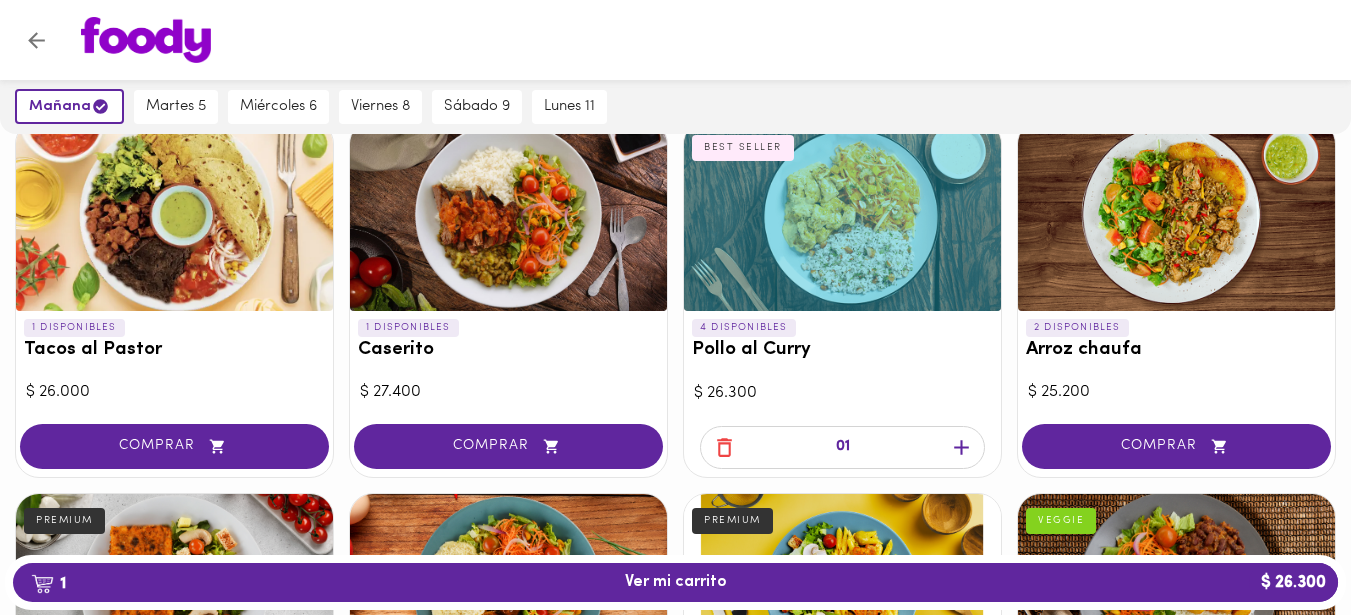 scroll, scrollTop: 967, scrollLeft: 0, axis: vertical 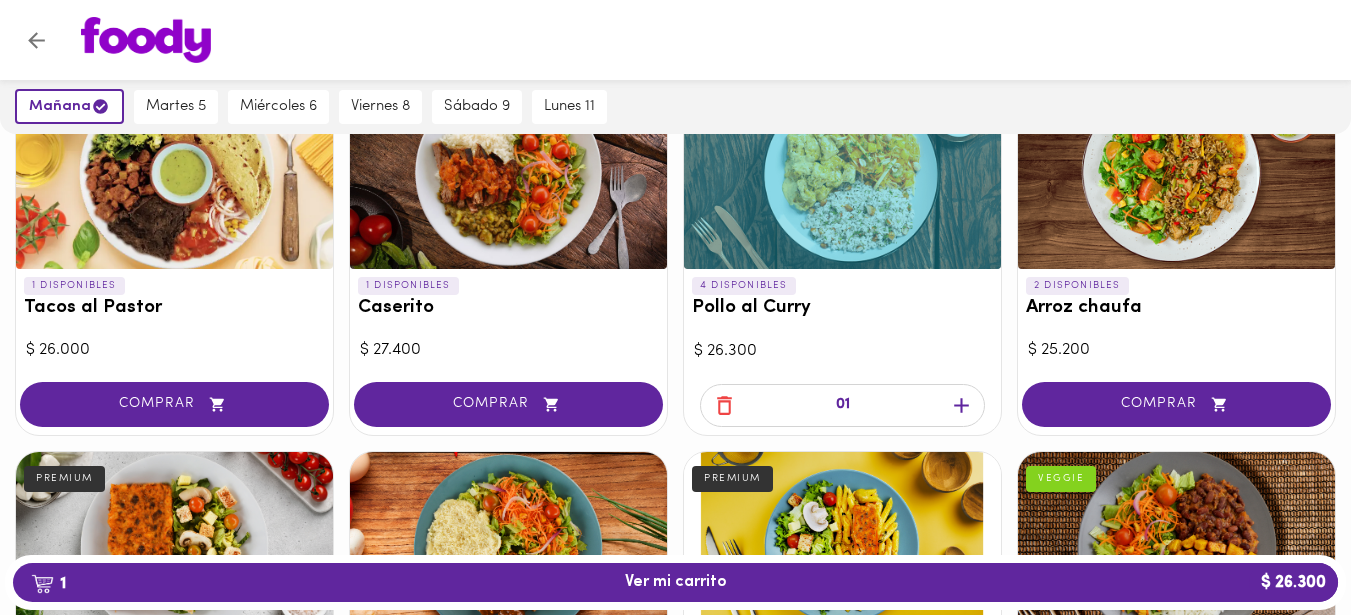 click on "01" at bounding box center [843, 405] 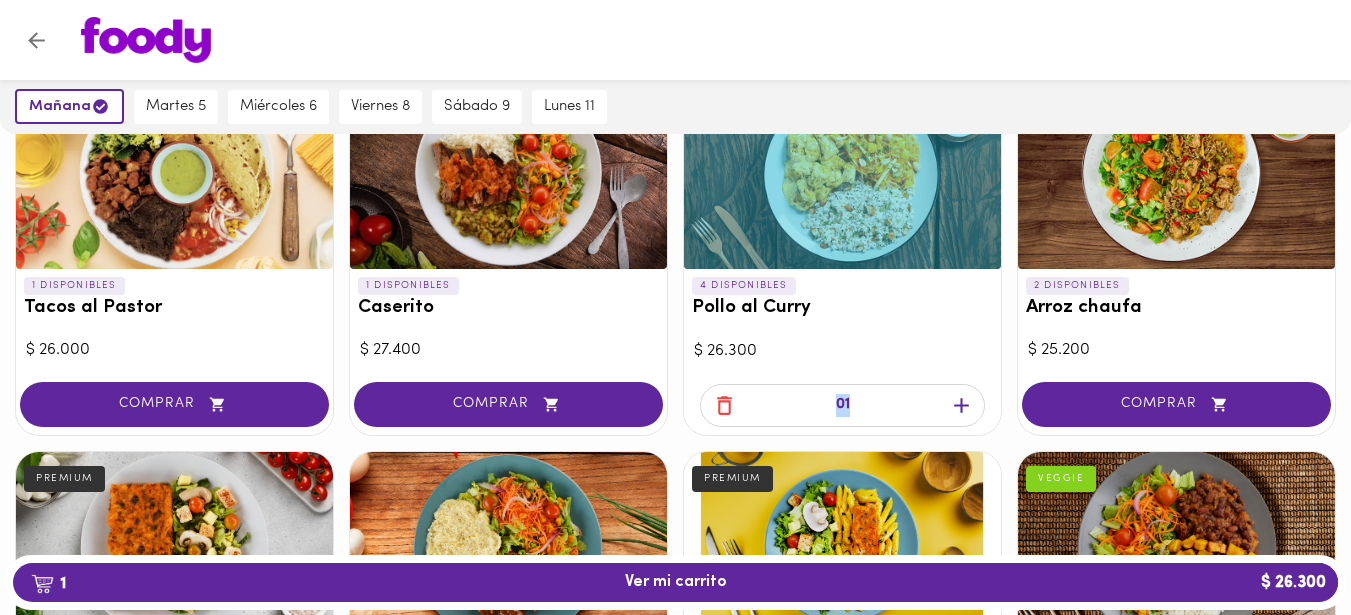 click on "01" at bounding box center (843, 405) 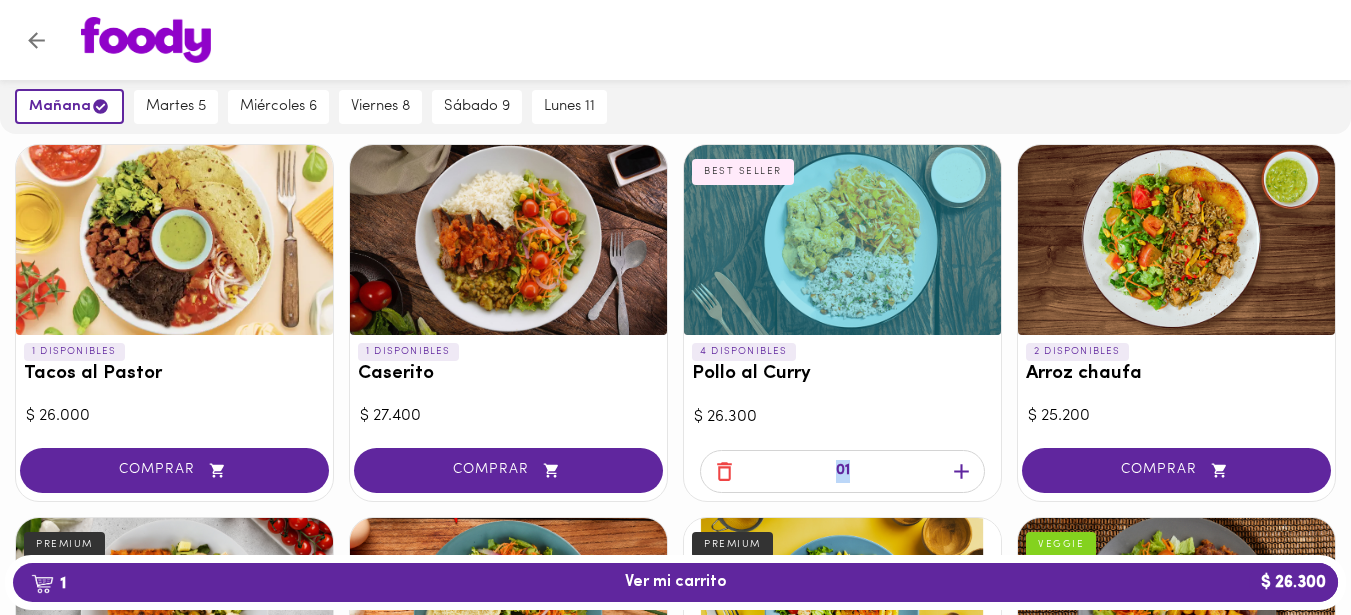 scroll, scrollTop: 900, scrollLeft: 0, axis: vertical 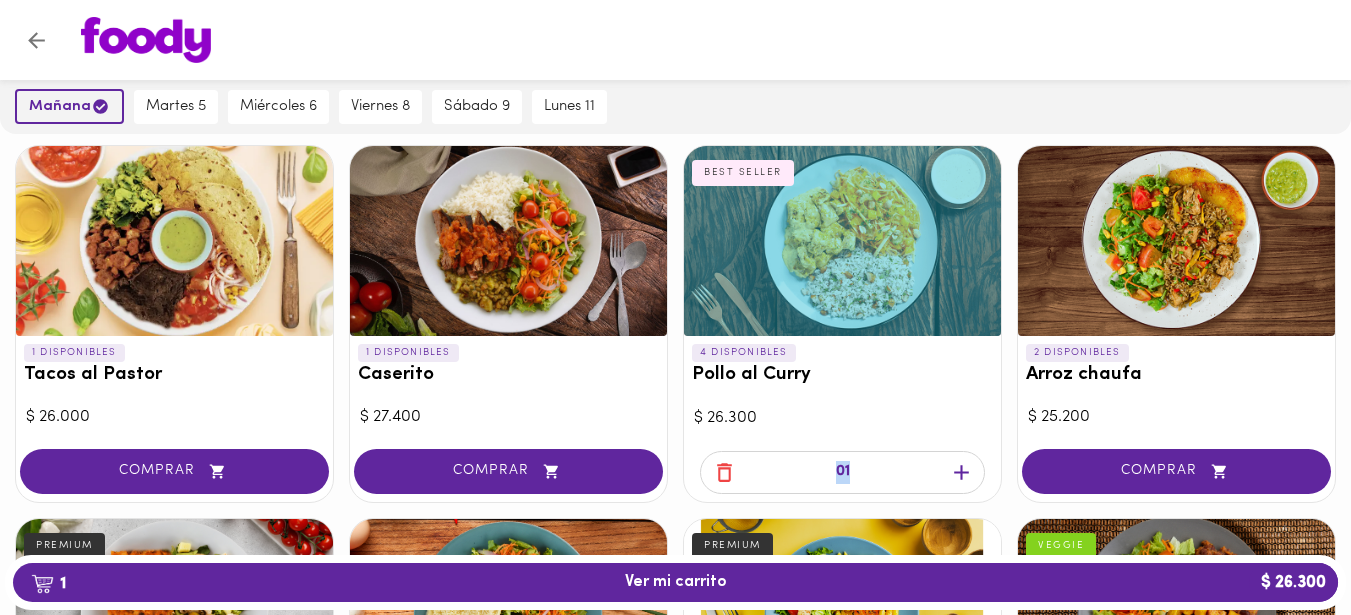 click on "mañana" at bounding box center [69, 106] 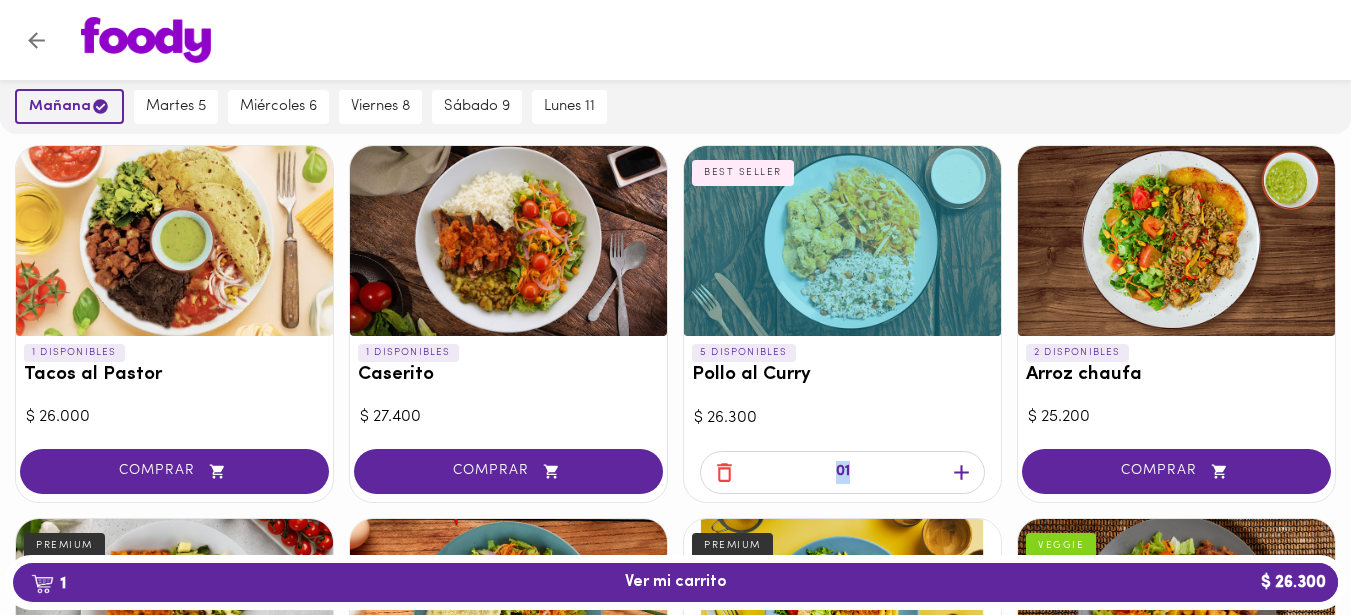 click on "mañana" at bounding box center [69, 106] 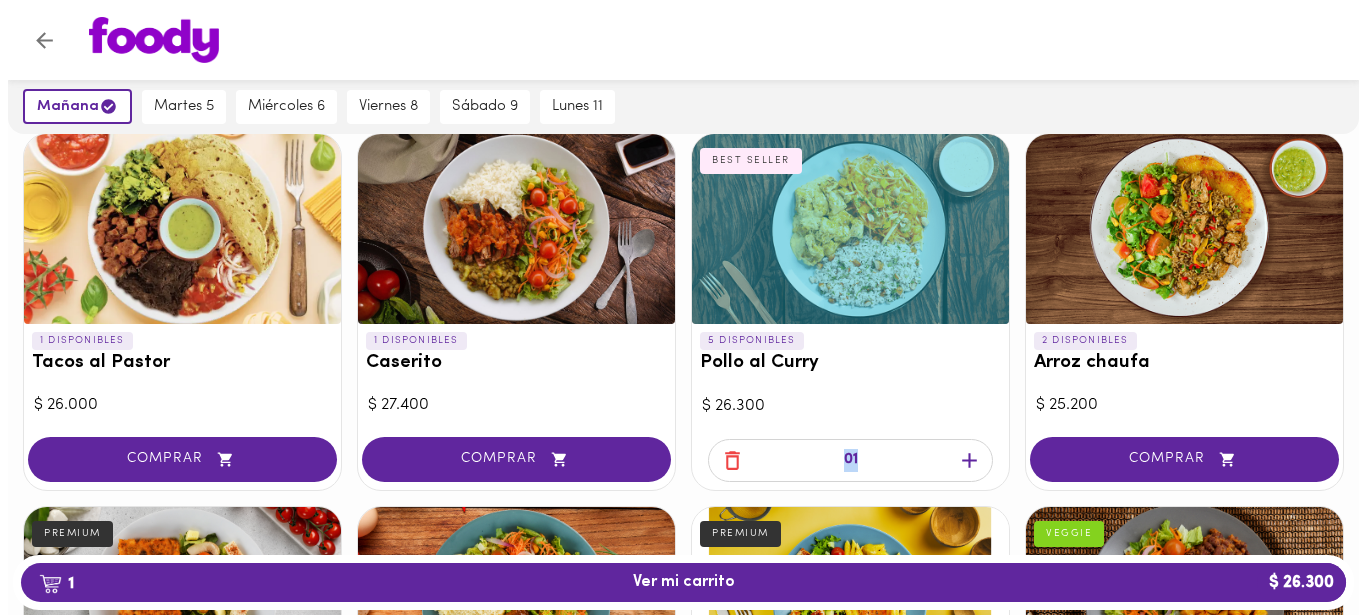 scroll, scrollTop: 909, scrollLeft: 0, axis: vertical 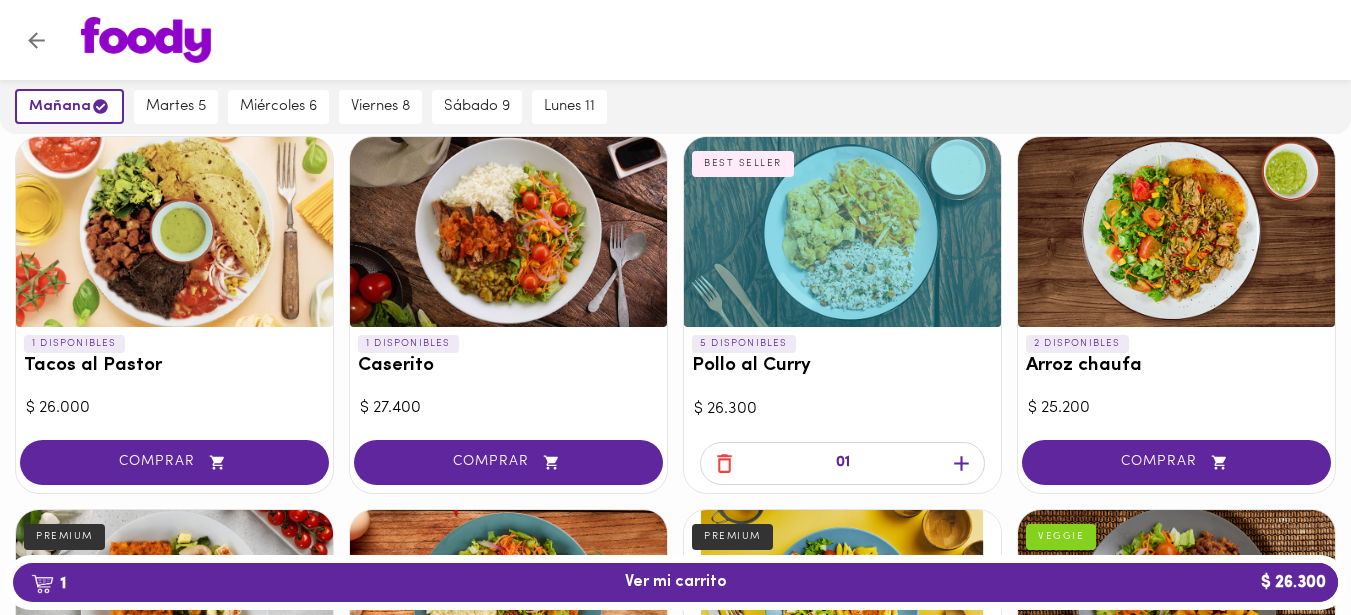 click at bounding box center [842, 232] 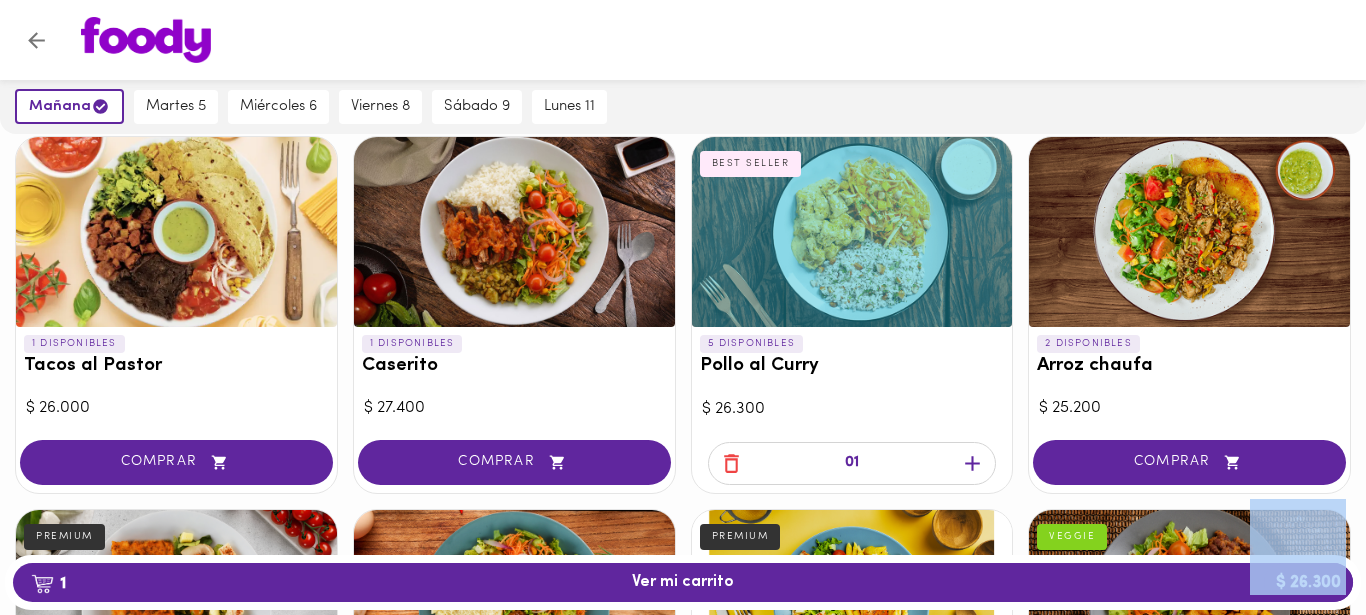 click at bounding box center [683, 307] 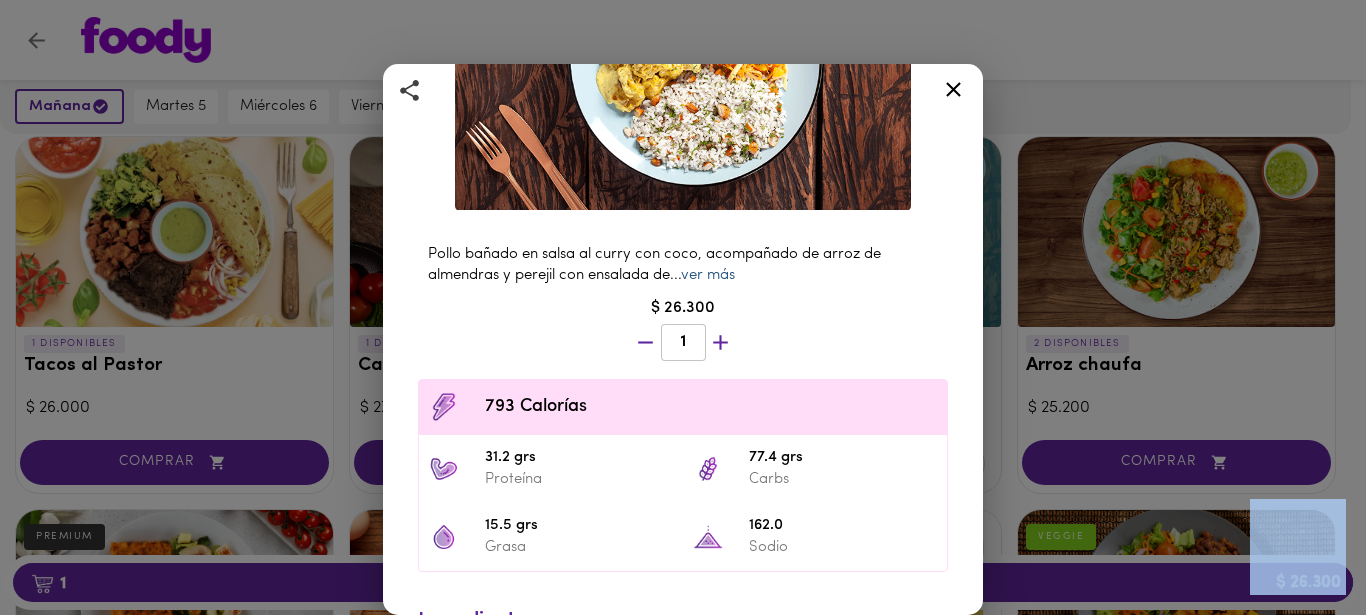 scroll, scrollTop: 429, scrollLeft: 0, axis: vertical 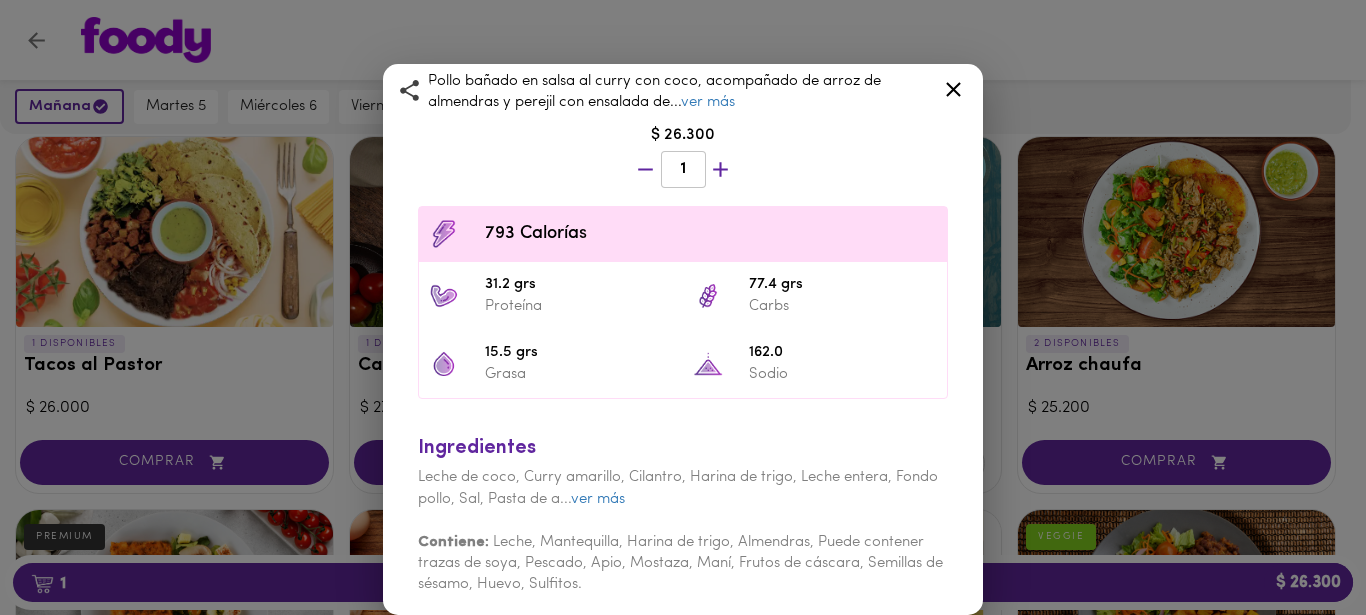 click on "162.0 Sodio" at bounding box center [815, 364] 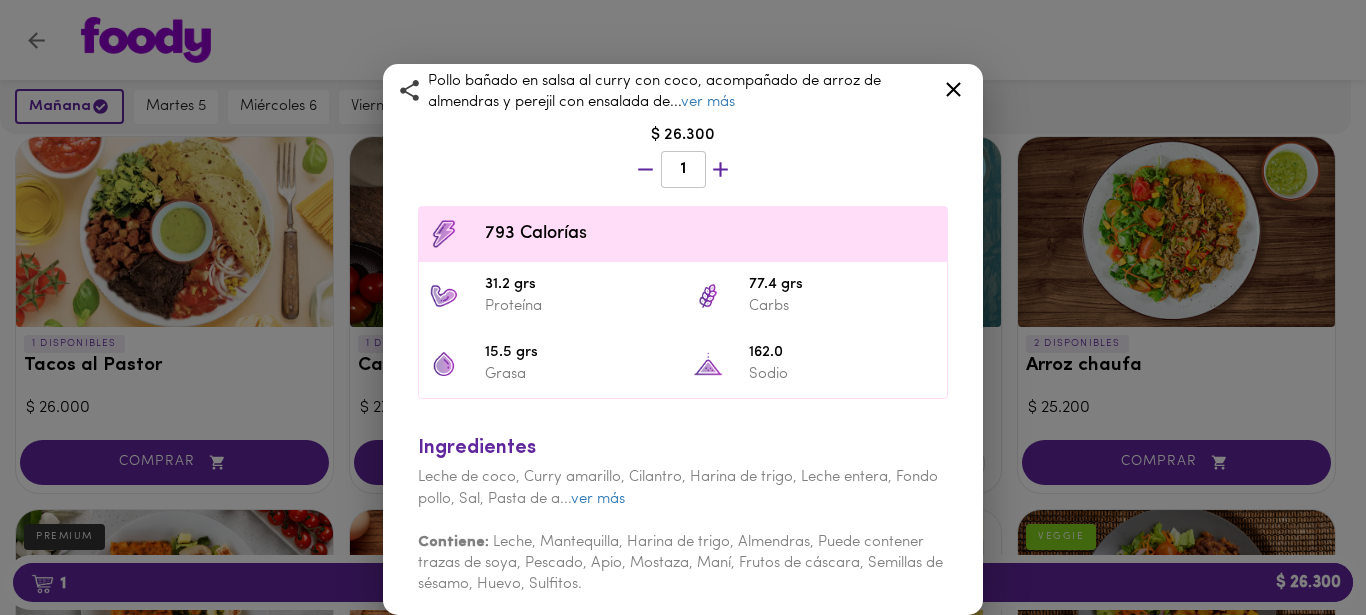 drag, startPoint x: 537, startPoint y: 178, endPoint x: 953, endPoint y: 89, distance: 425.4139 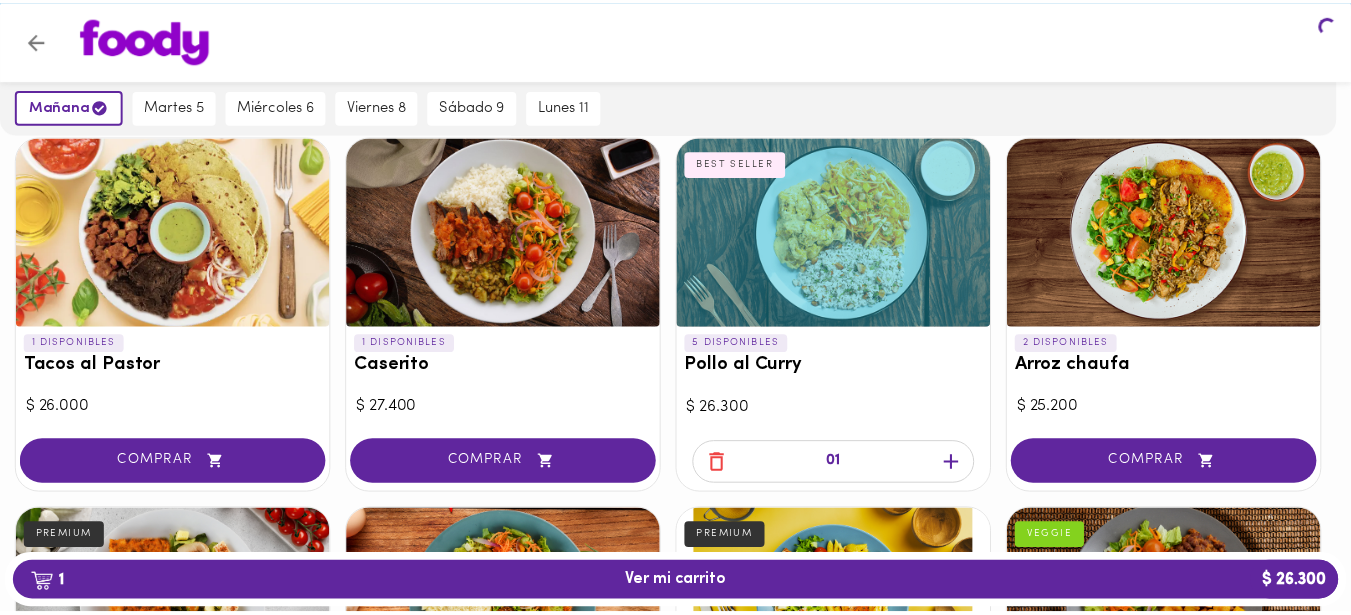 scroll, scrollTop: 0, scrollLeft: 0, axis: both 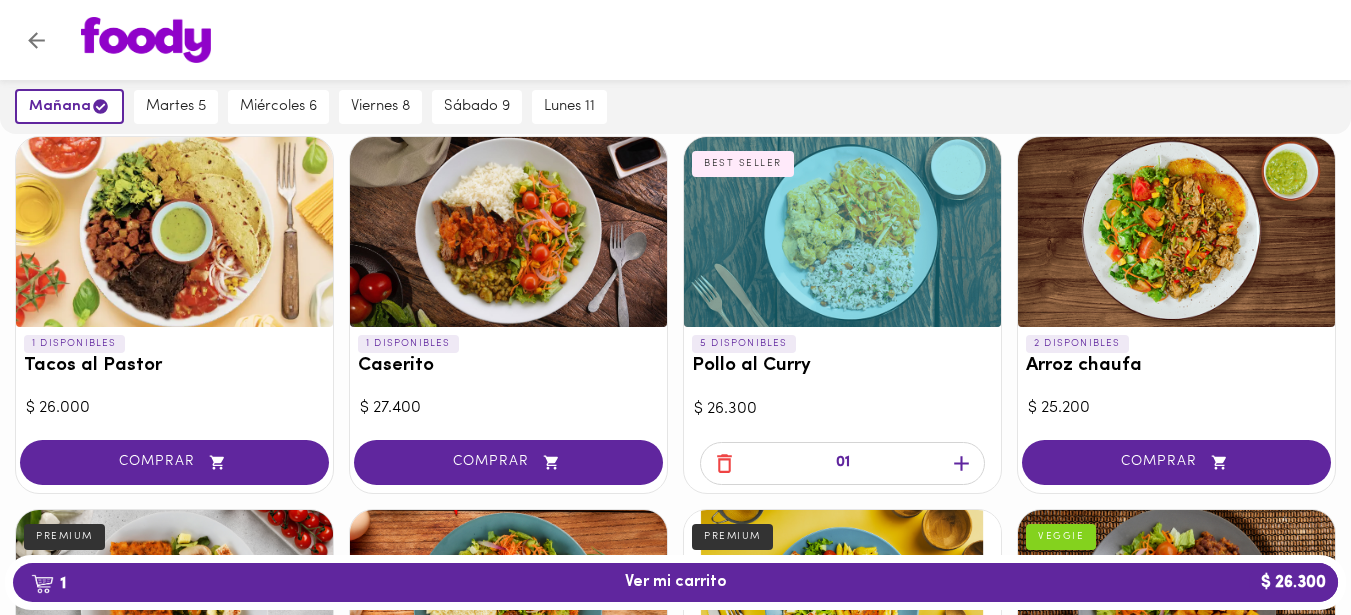 click 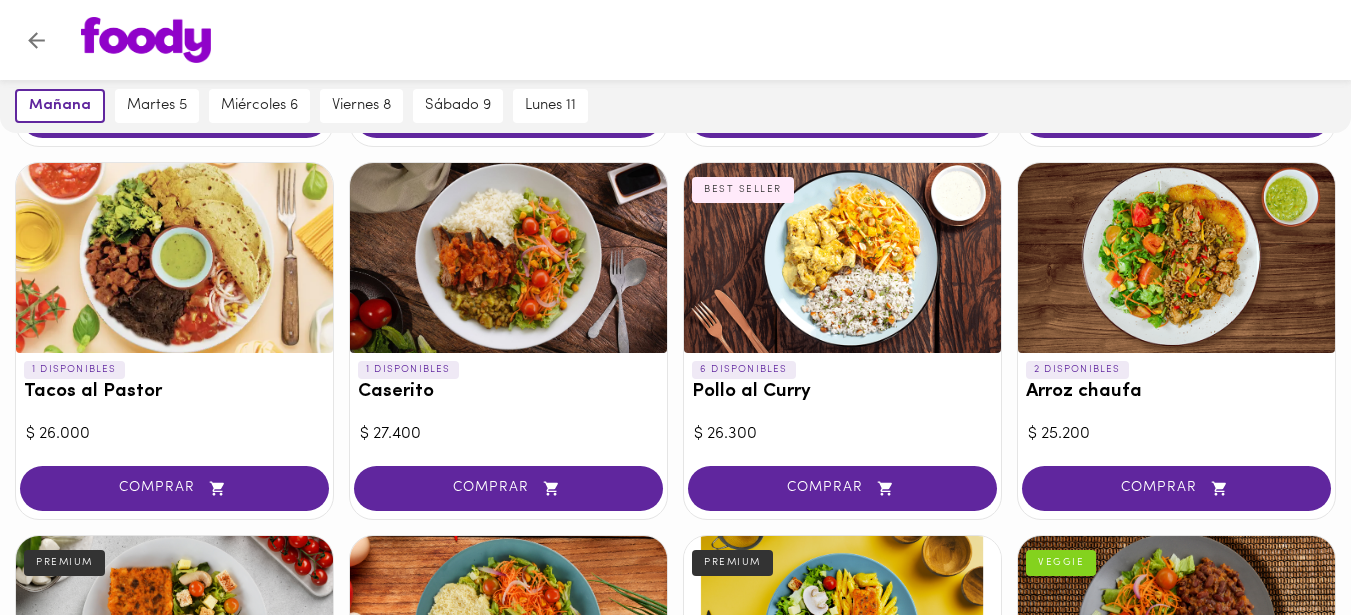 scroll, scrollTop: 1008, scrollLeft: 0, axis: vertical 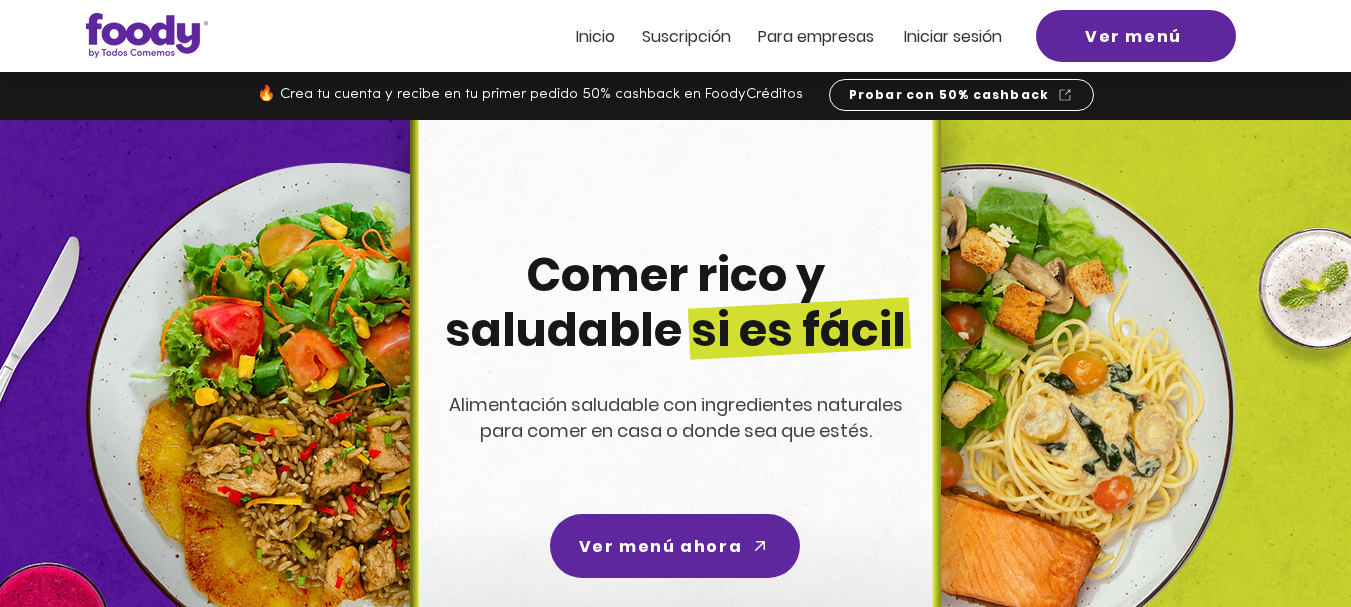 click on "Ver menú ahora" at bounding box center (660, 546) 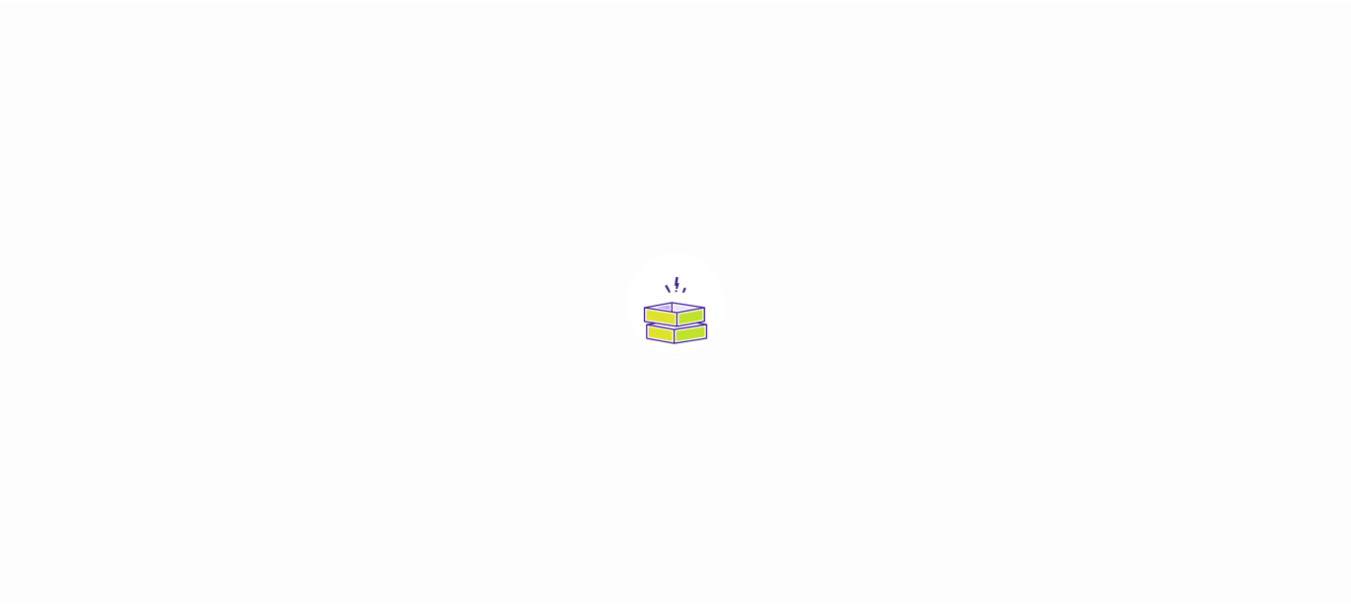 scroll, scrollTop: 0, scrollLeft: 0, axis: both 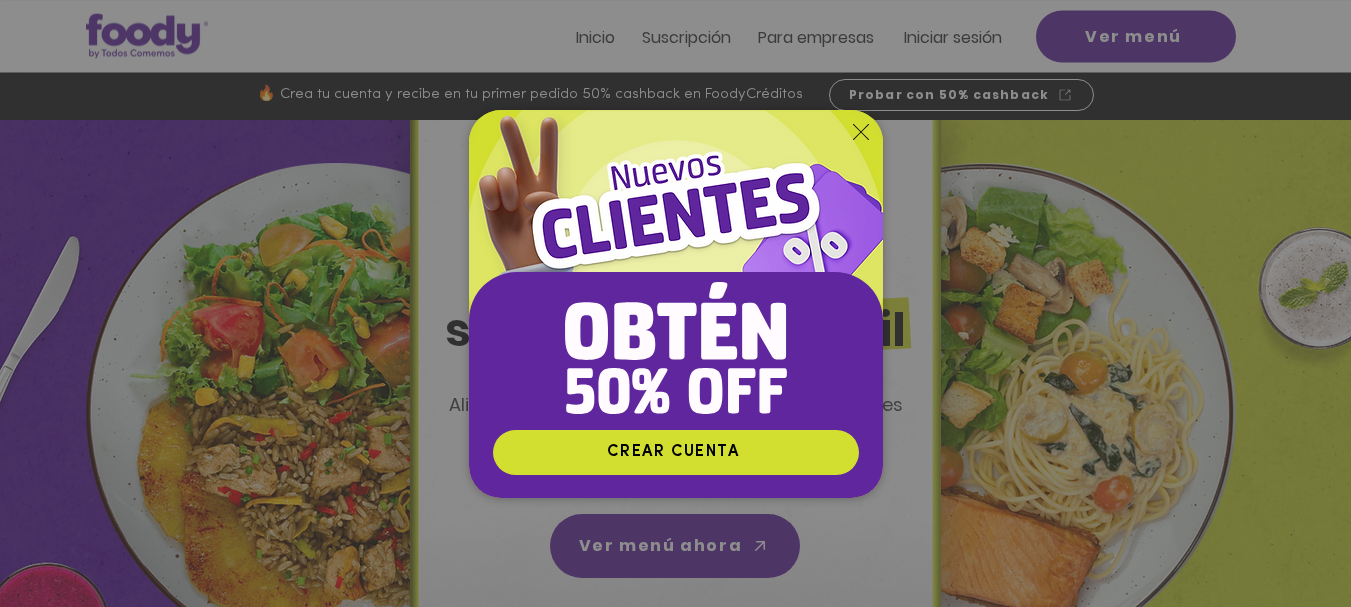 click at bounding box center [675, 303] 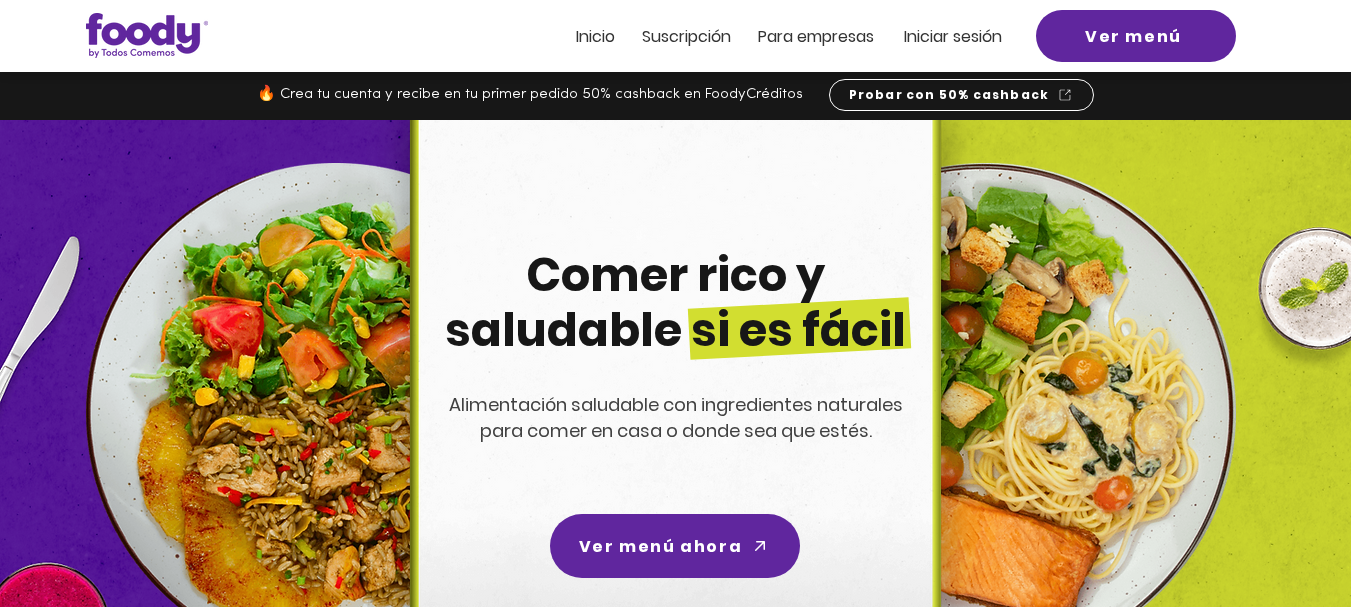 click on "Iniciar sesión" at bounding box center (953, 36) 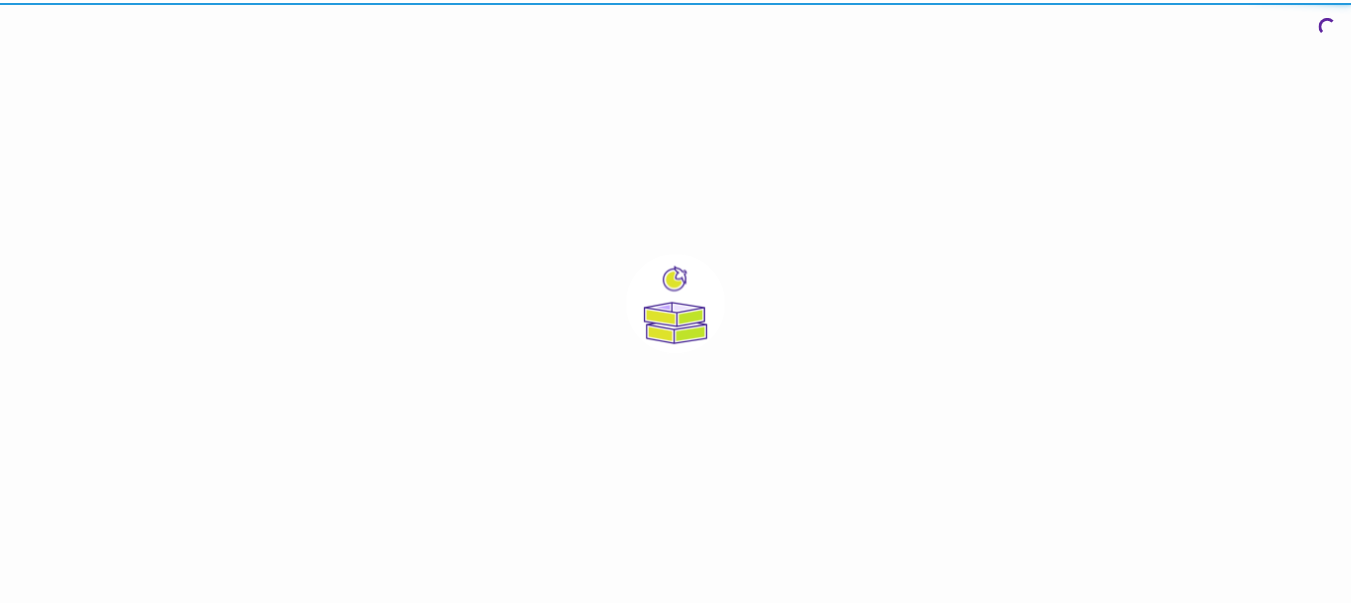 scroll, scrollTop: 0, scrollLeft: 0, axis: both 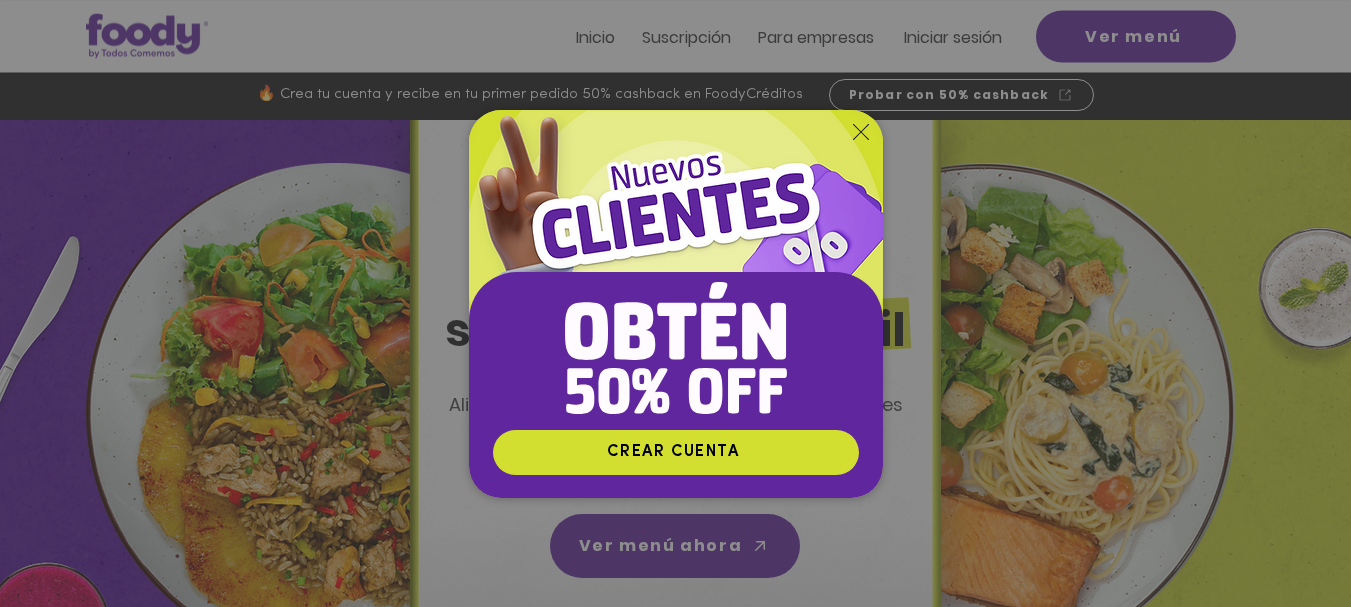 click 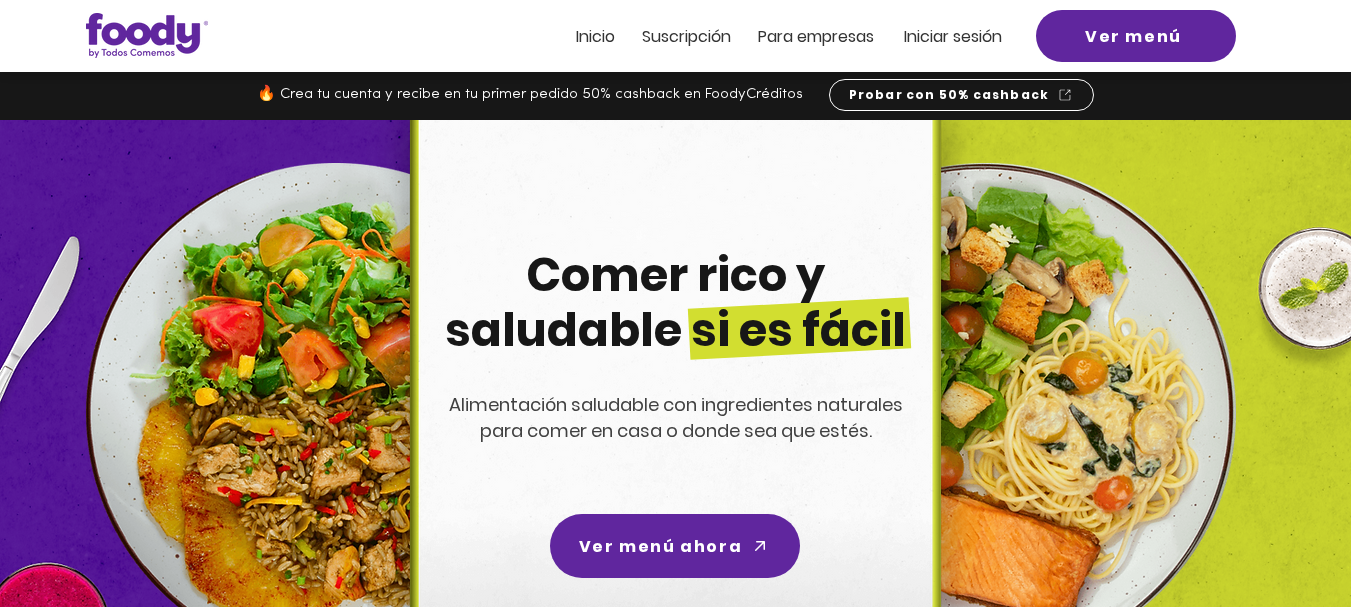 click on "Iniciar sesión" at bounding box center (953, 36) 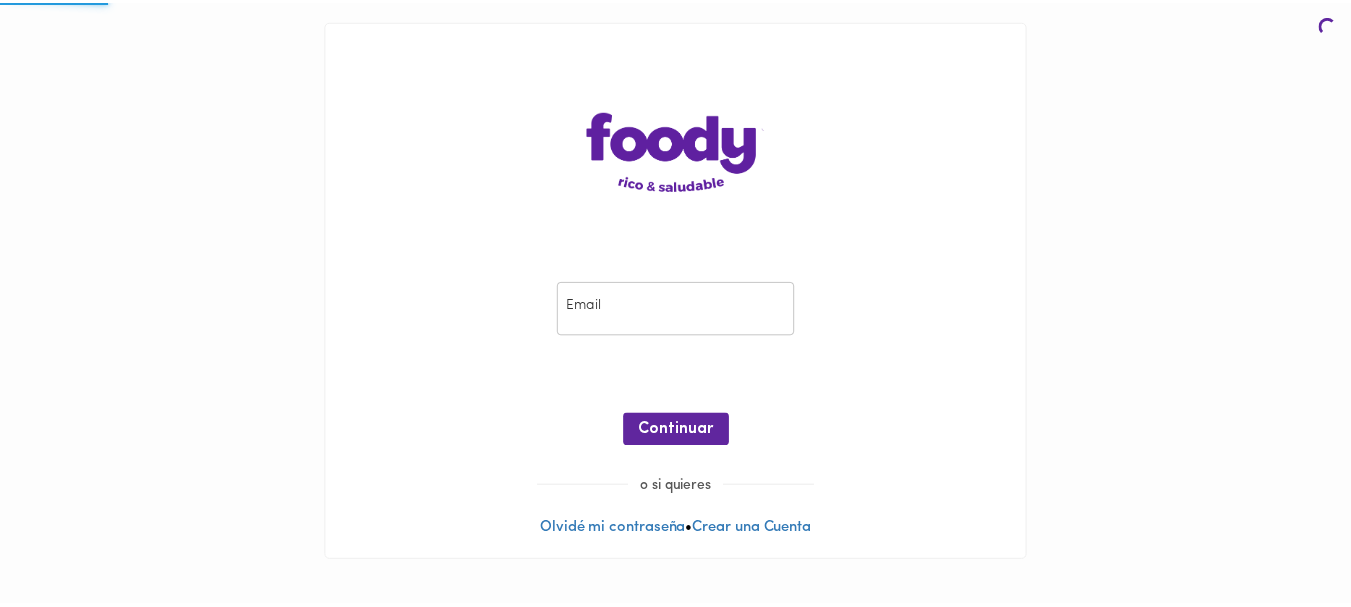 scroll, scrollTop: 0, scrollLeft: 0, axis: both 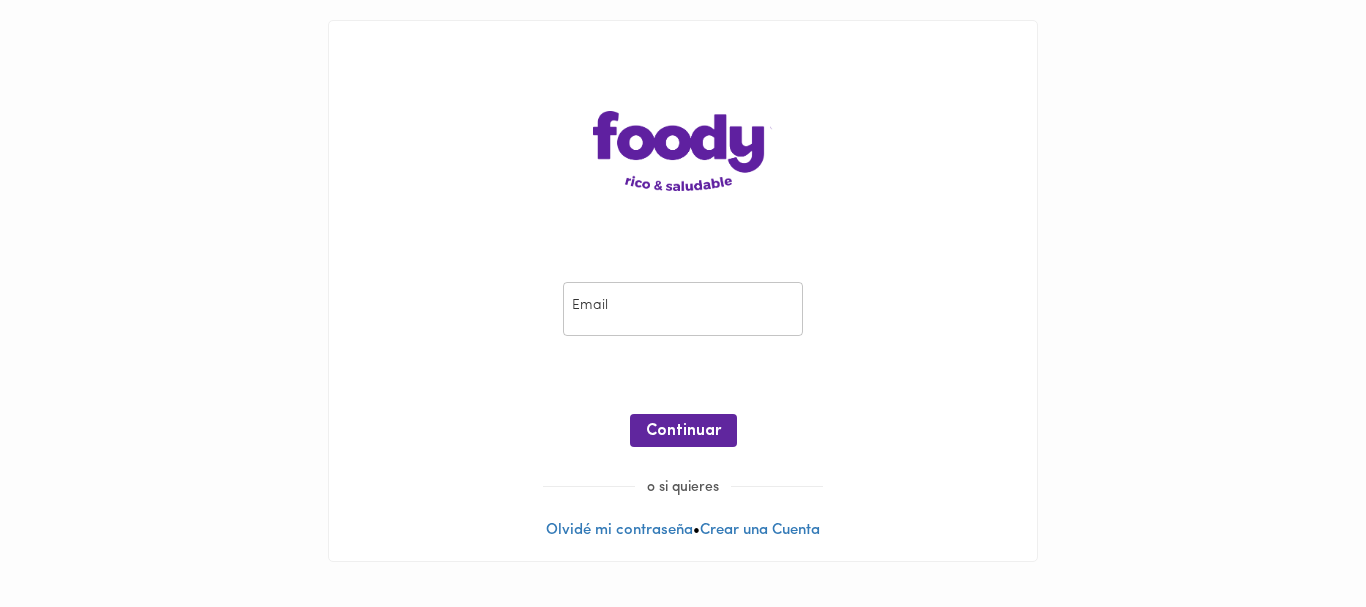 click at bounding box center (683, 309) 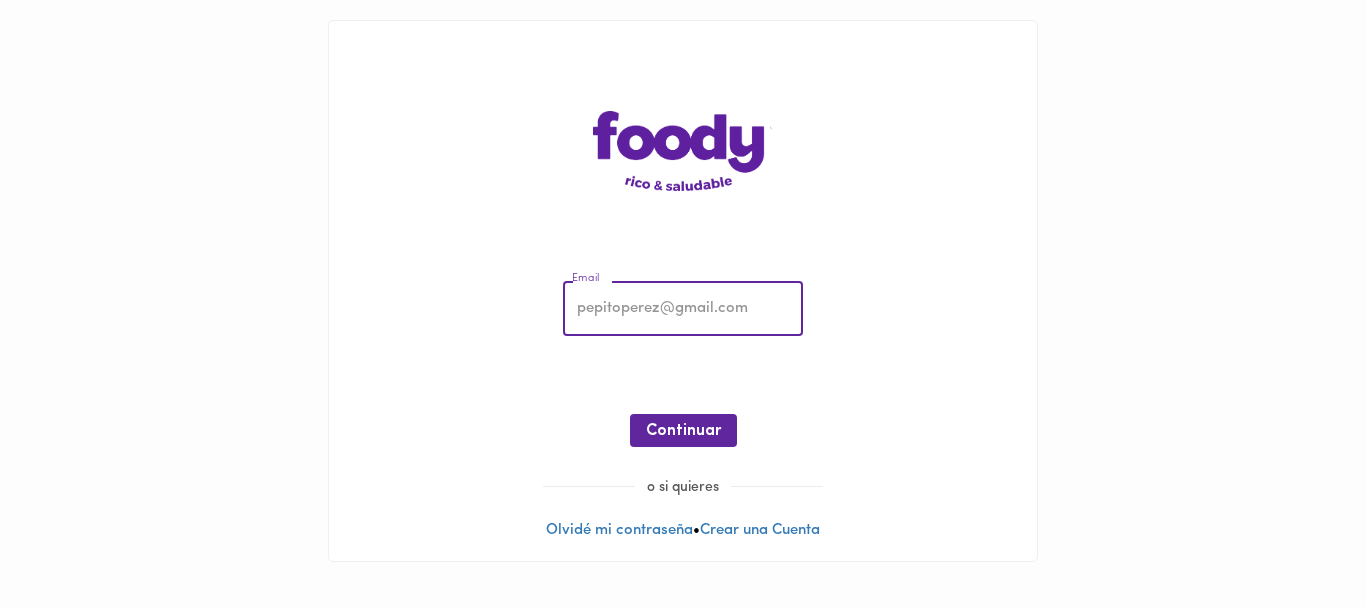 type on "[EMAIL]" 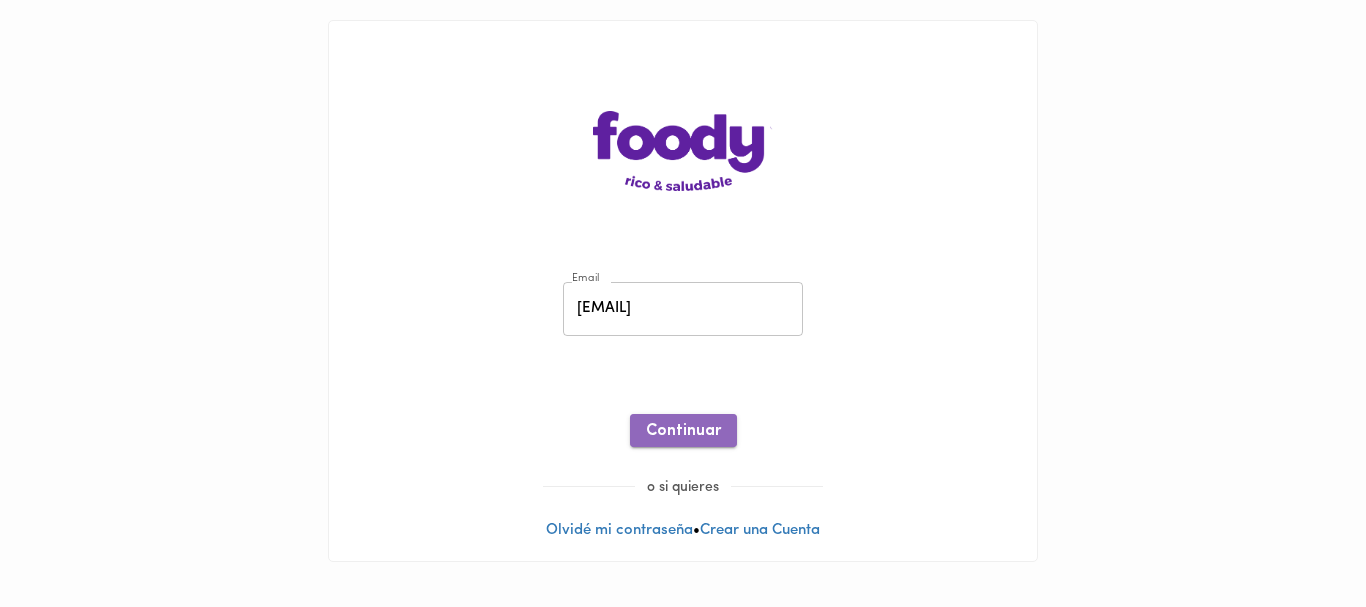 click on "Continuar" at bounding box center [683, 431] 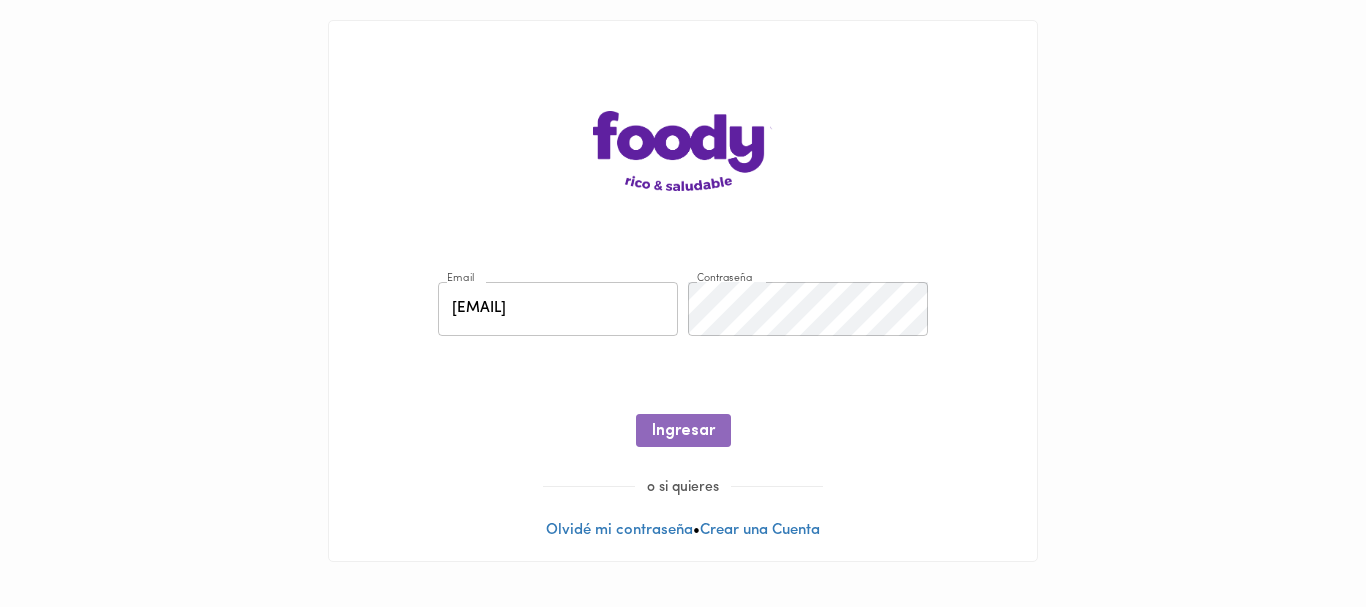 click on "Ingresar" at bounding box center [683, 431] 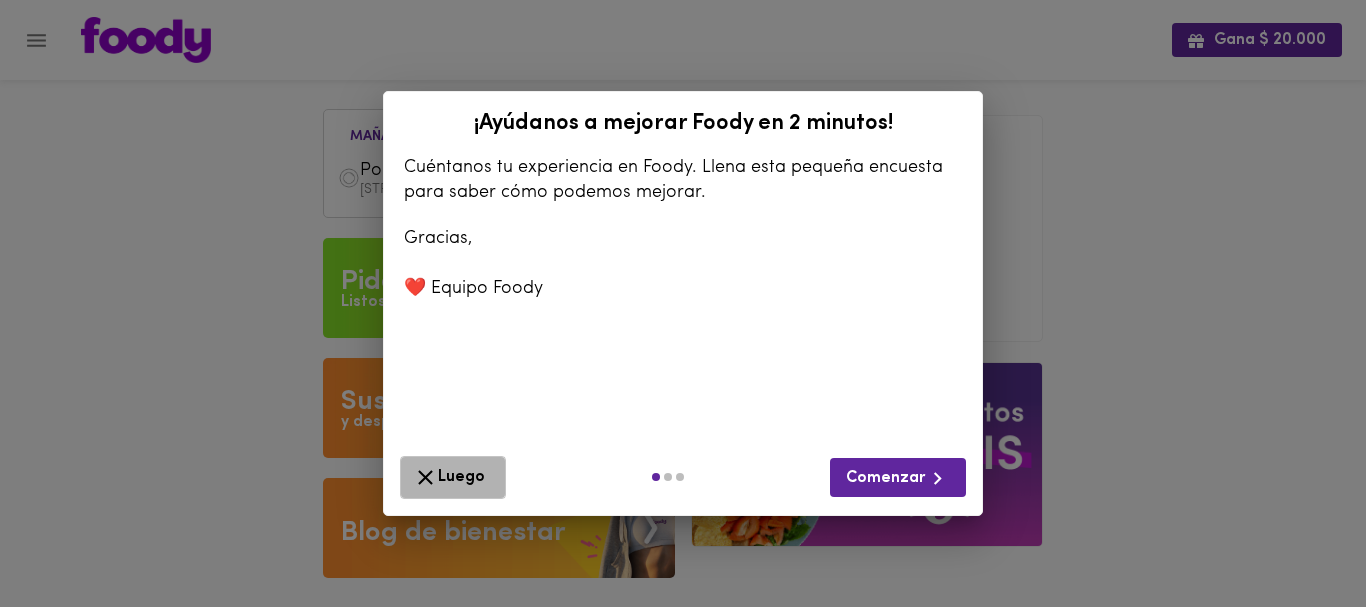 click 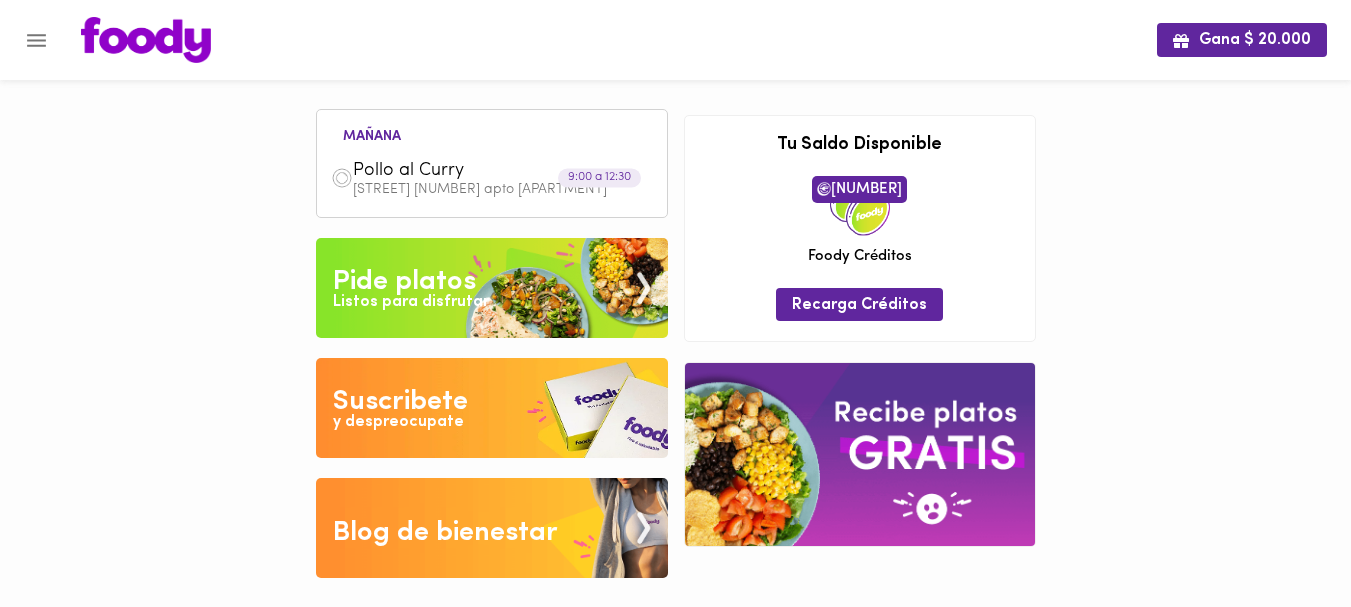 scroll, scrollTop: 1, scrollLeft: 0, axis: vertical 